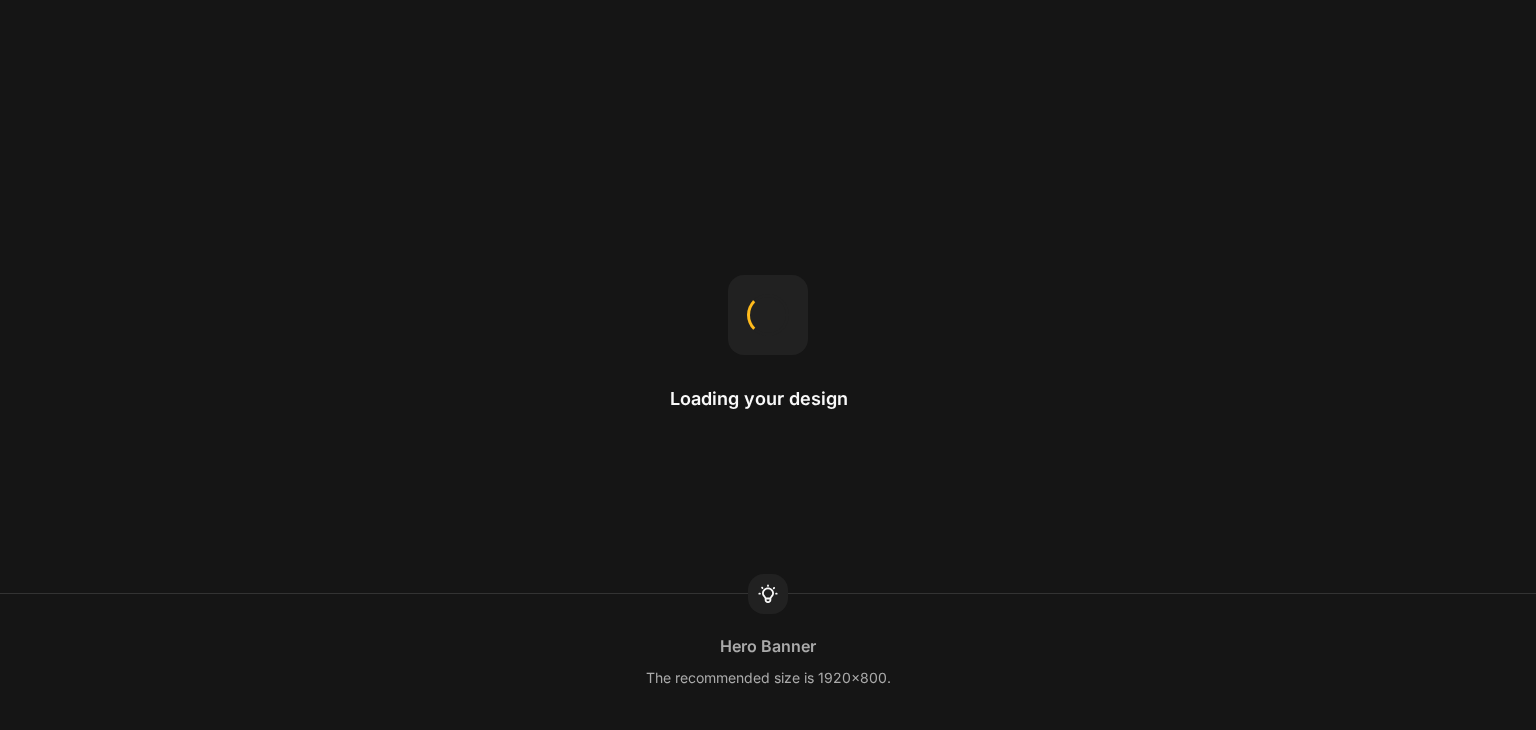 scroll, scrollTop: 0, scrollLeft: 0, axis: both 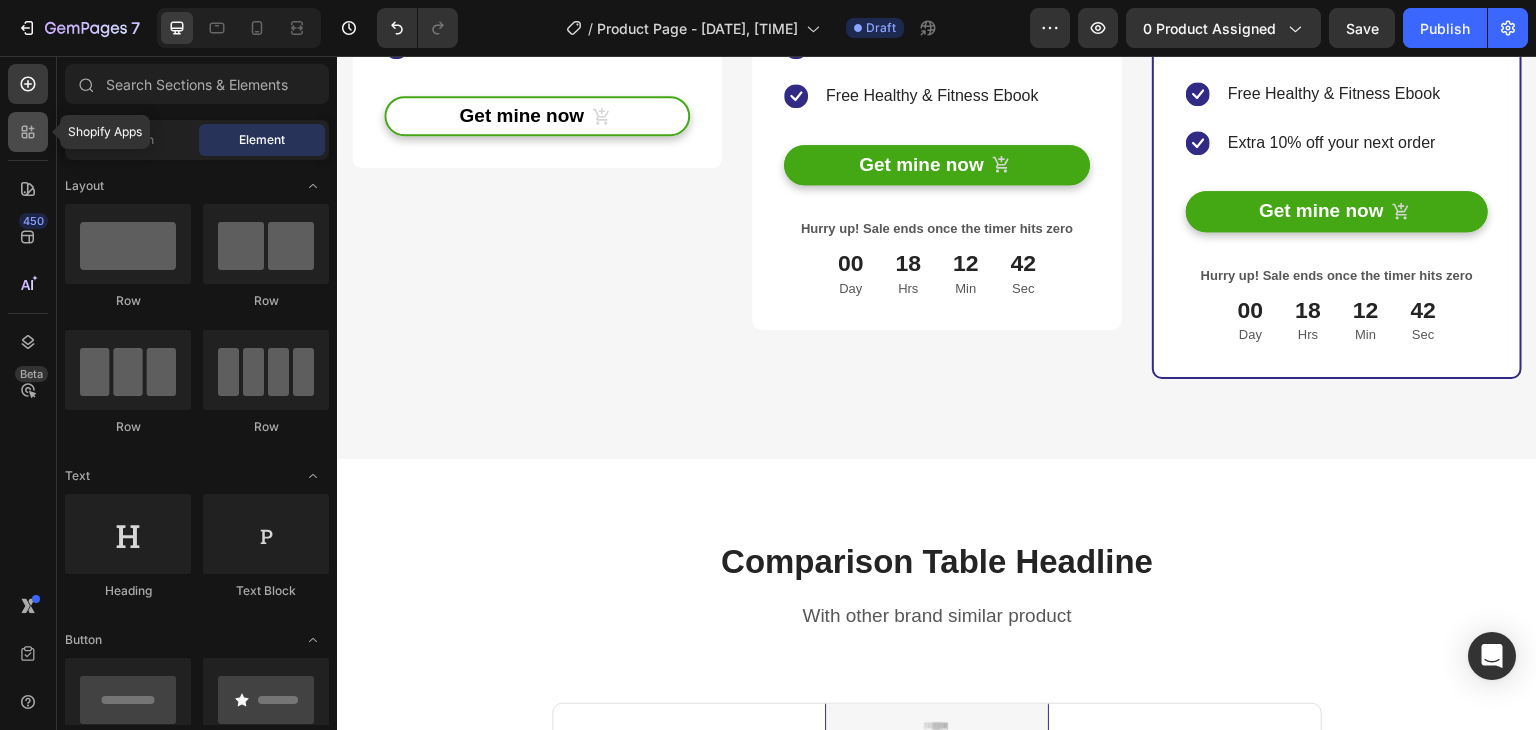 click 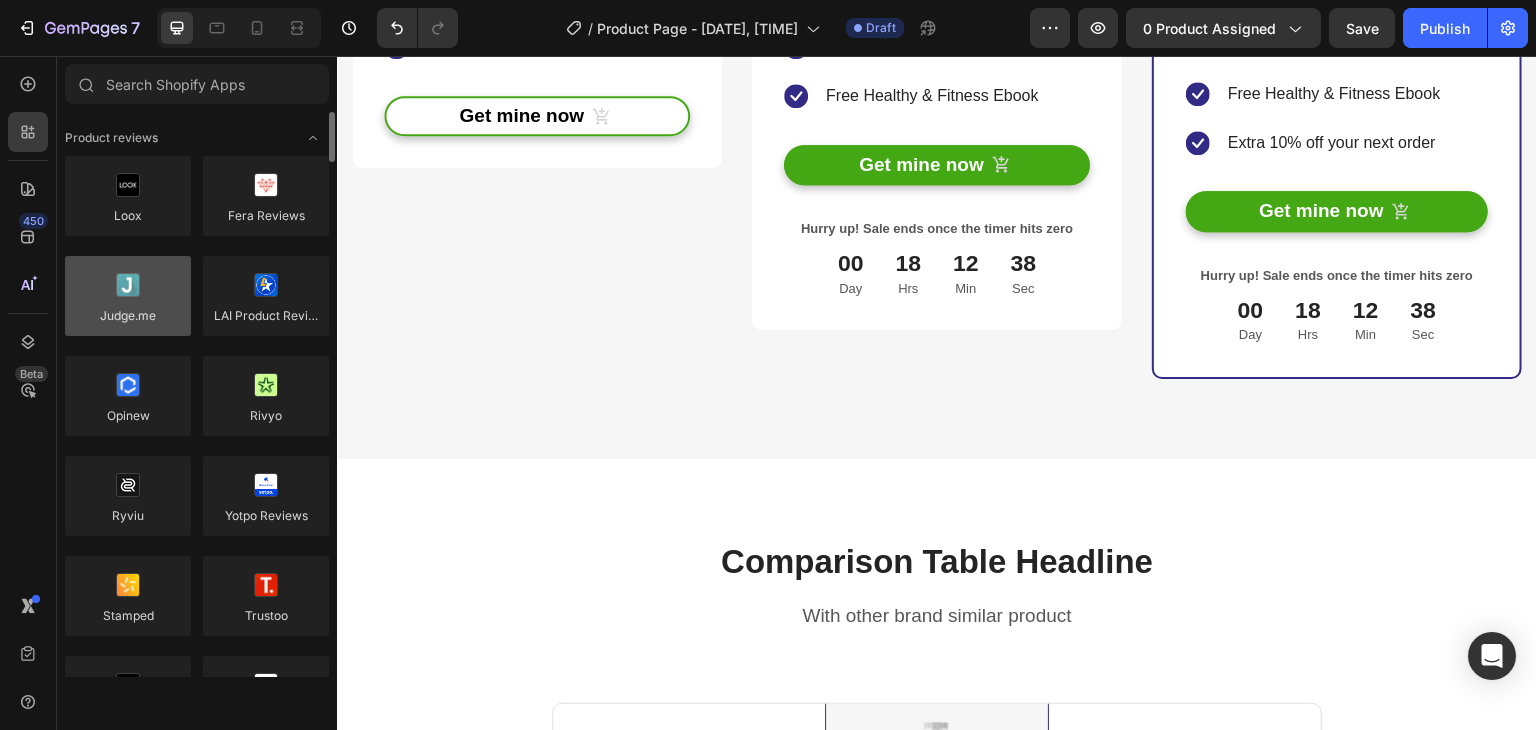 click at bounding box center (128, 296) 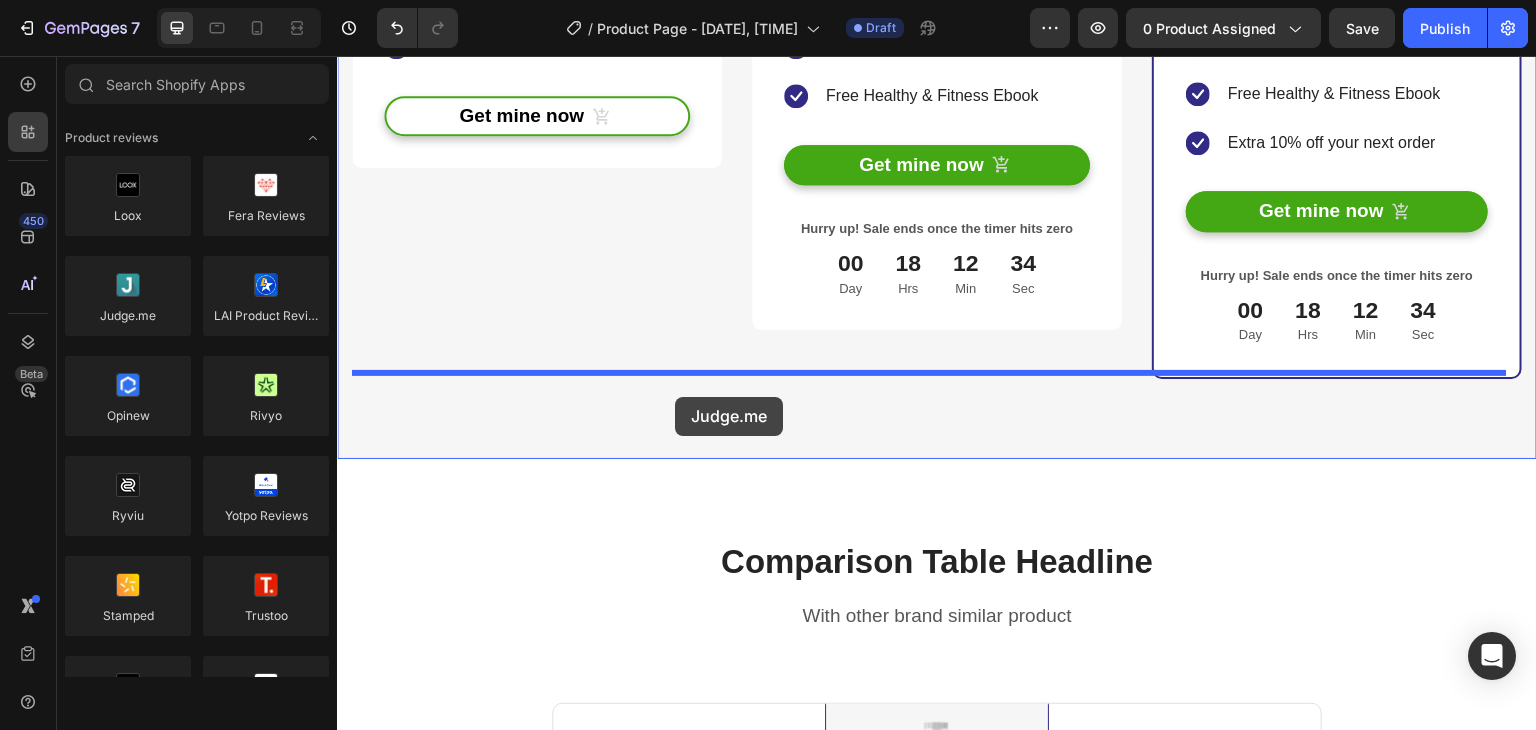 drag, startPoint x: 547, startPoint y: 352, endPoint x: 675, endPoint y: 396, distance: 135.3514 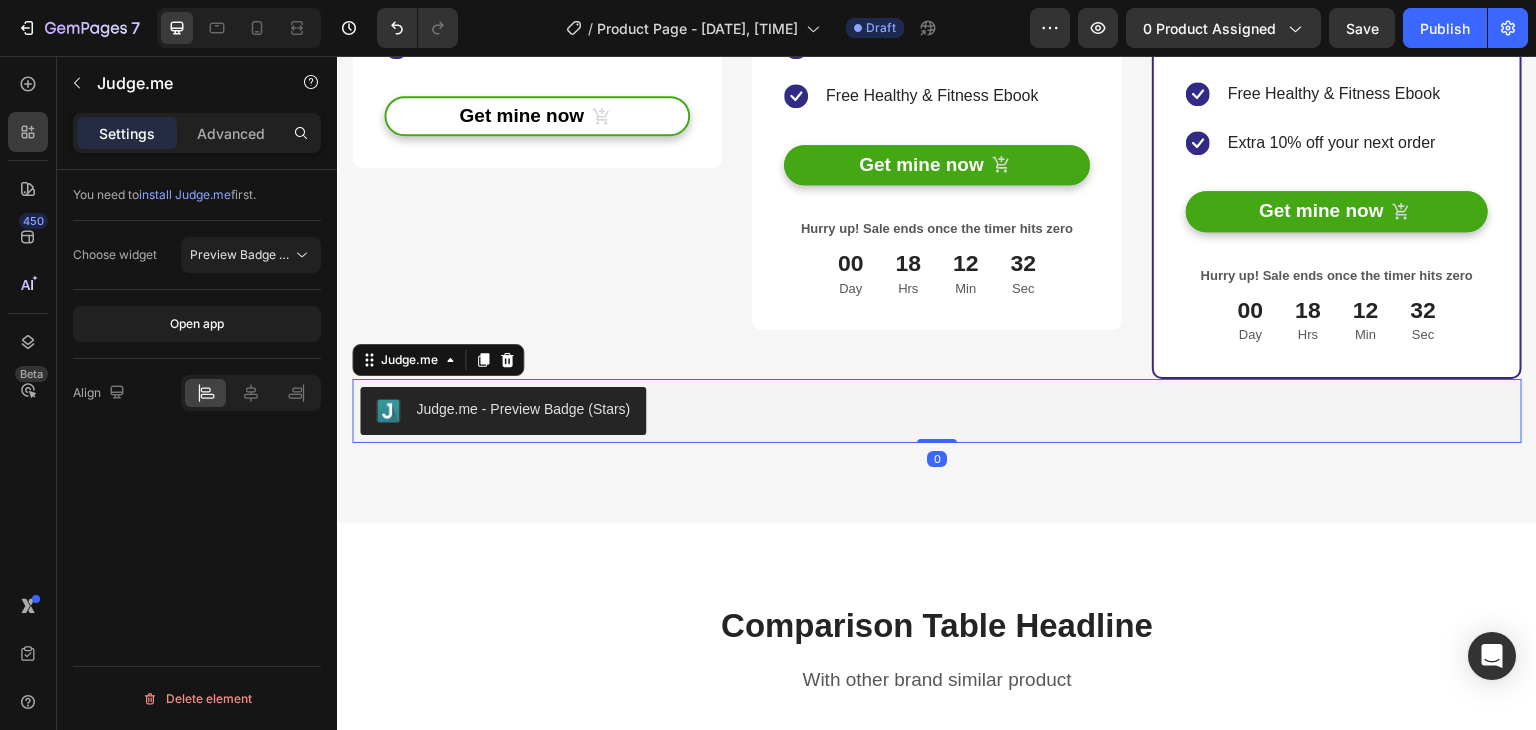 click on "Judge.me - Preview Badge (Stars)" at bounding box center (523, 409) 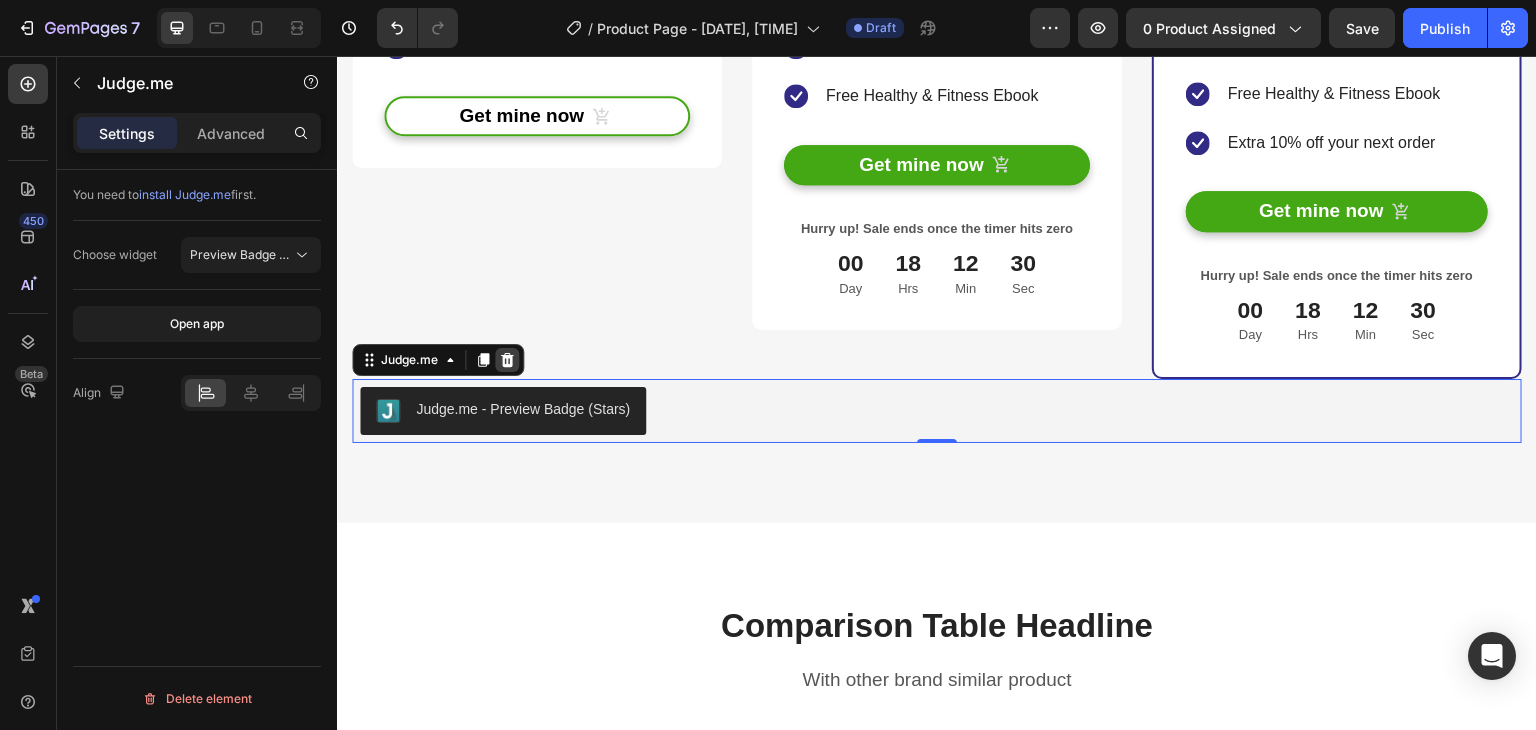 click 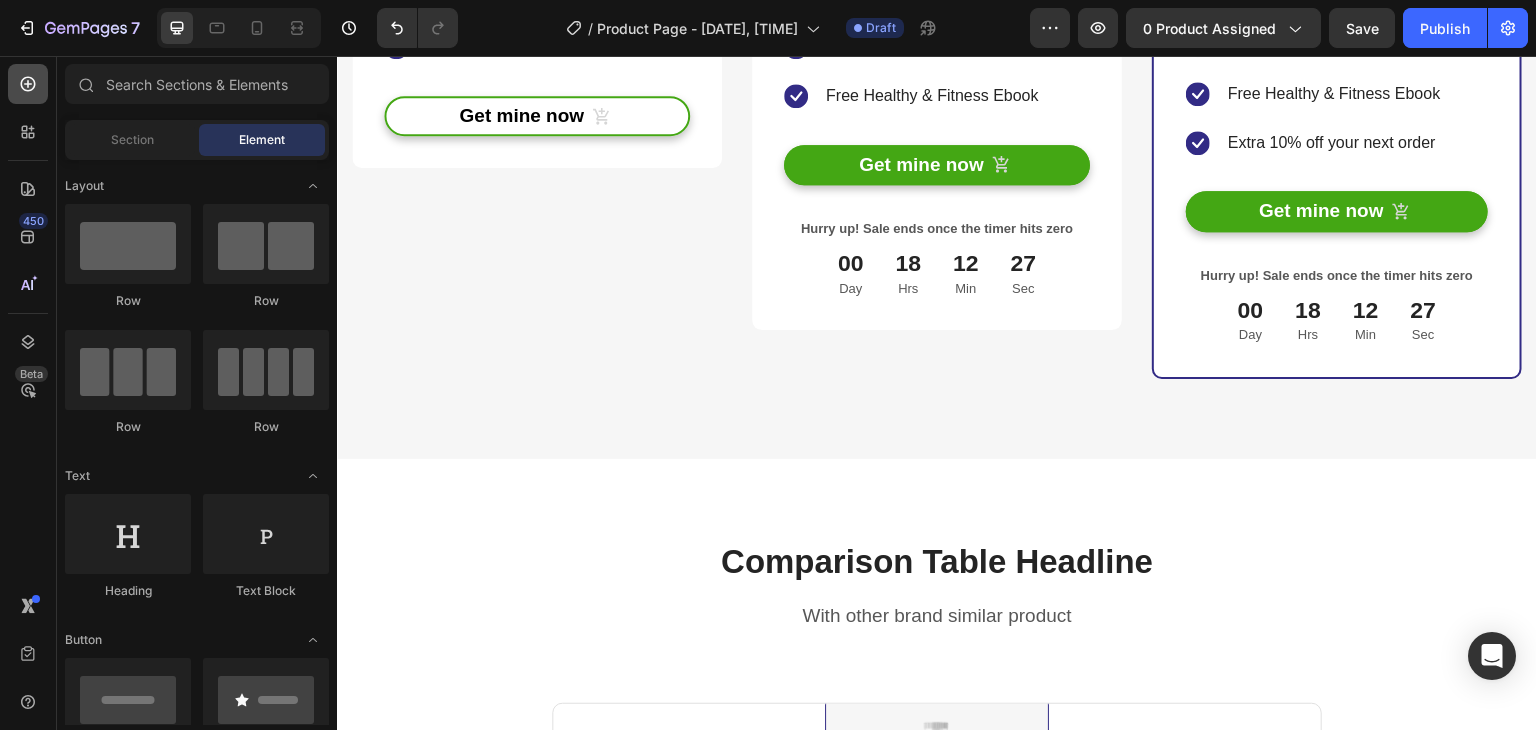 click 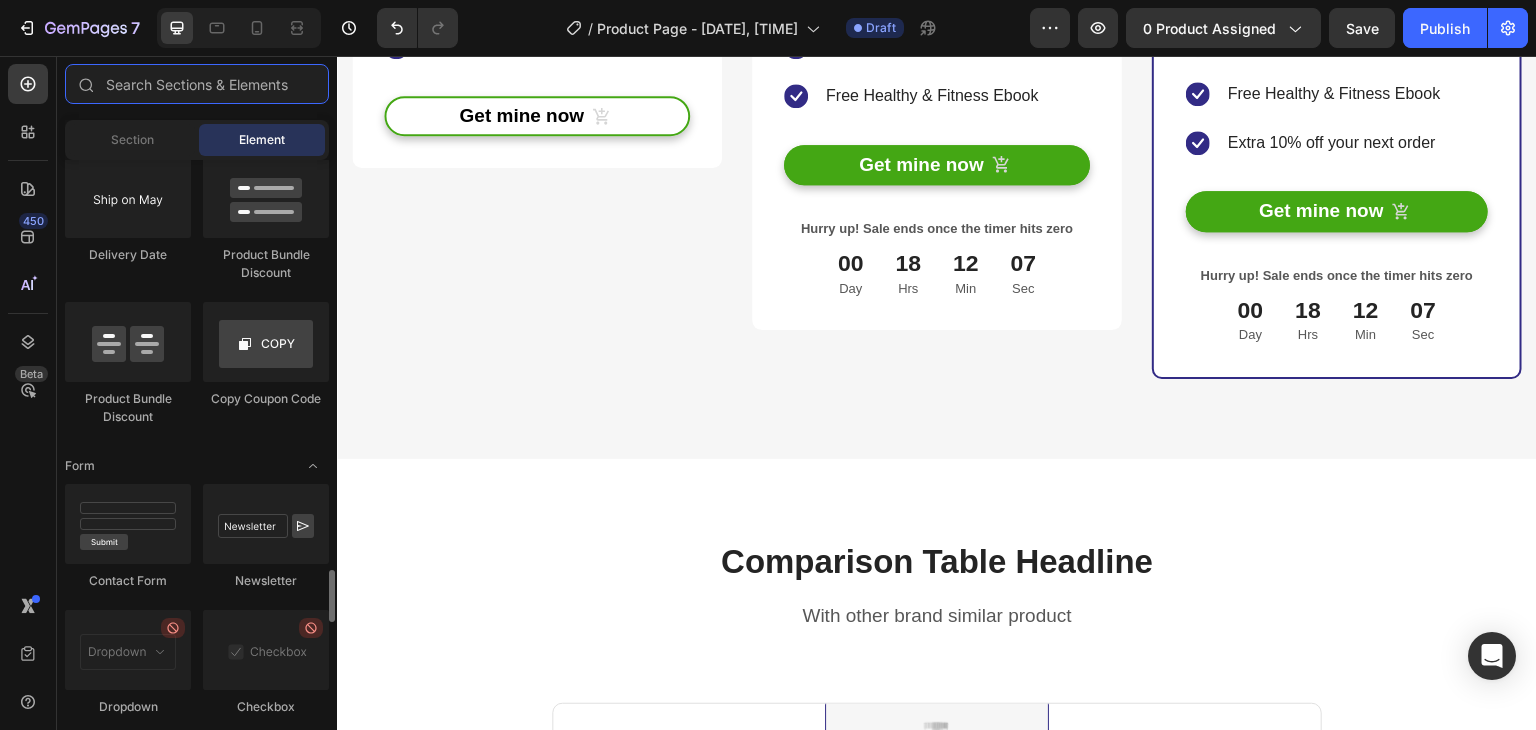 scroll, scrollTop: 4200, scrollLeft: 0, axis: vertical 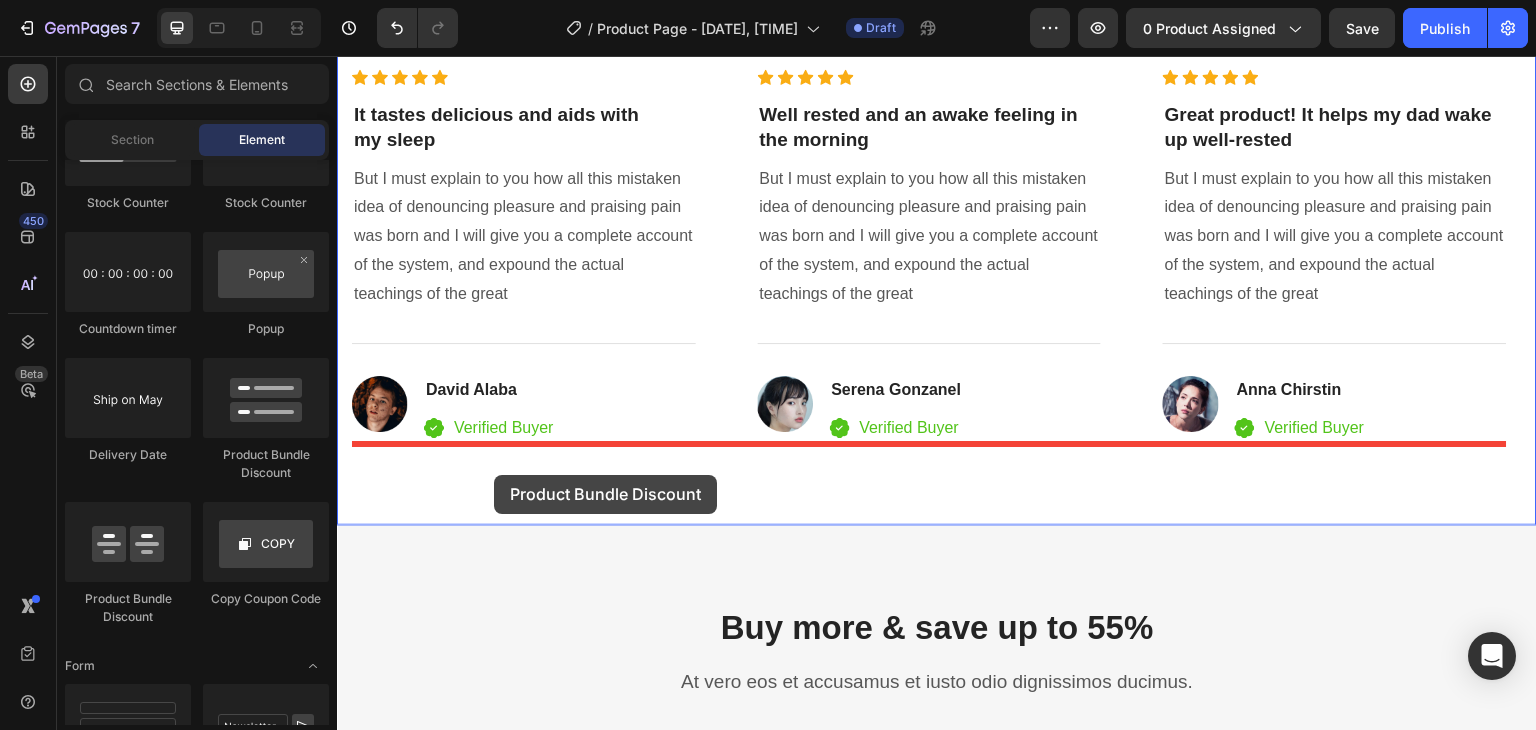 drag, startPoint x: 457, startPoint y: 621, endPoint x: 494, endPoint y: 475, distance: 150.6154 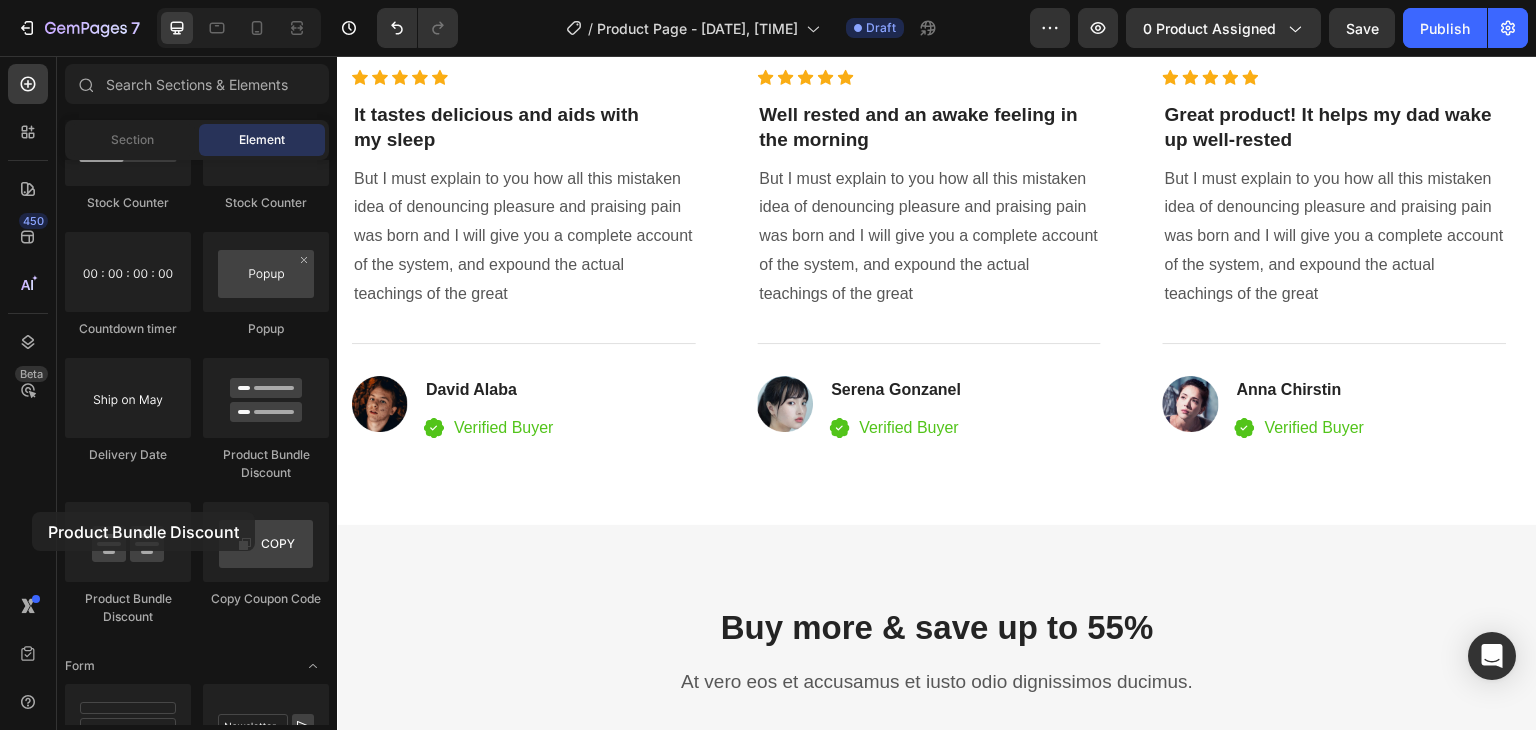 drag, startPoint x: 133, startPoint y: 565, endPoint x: 32, endPoint y: 512, distance: 114.061386 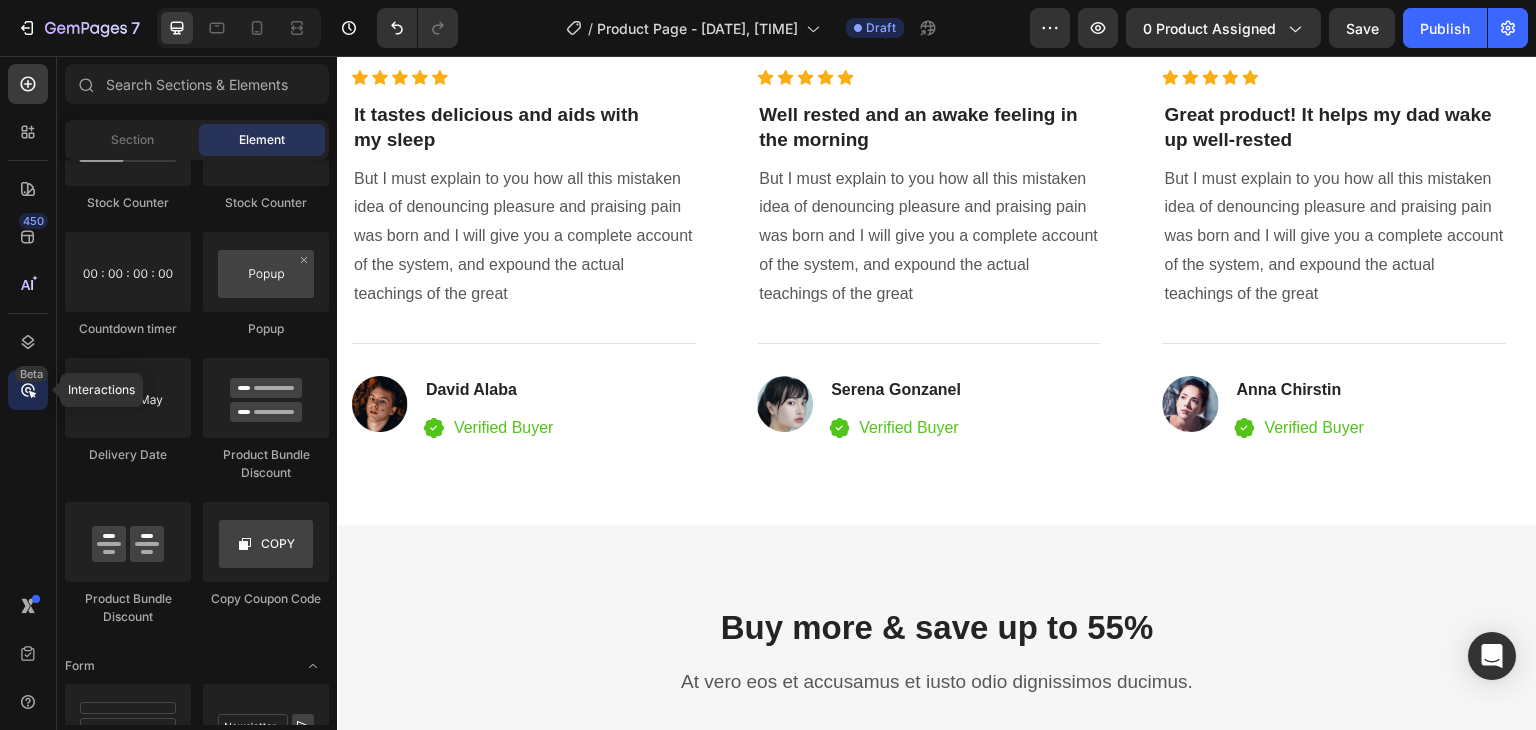 click 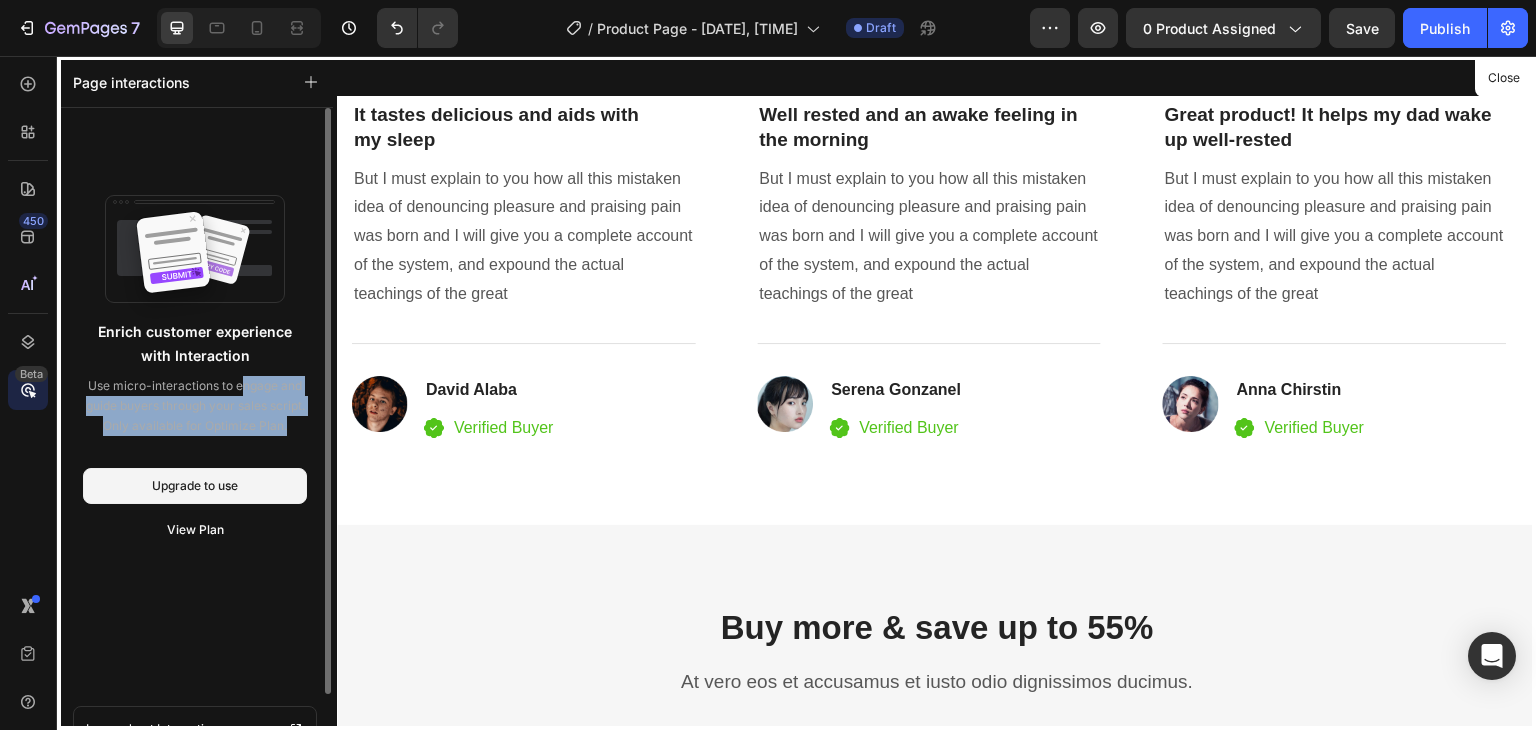 drag, startPoint x: 238, startPoint y: 395, endPoint x: 283, endPoint y: 428, distance: 55.803226 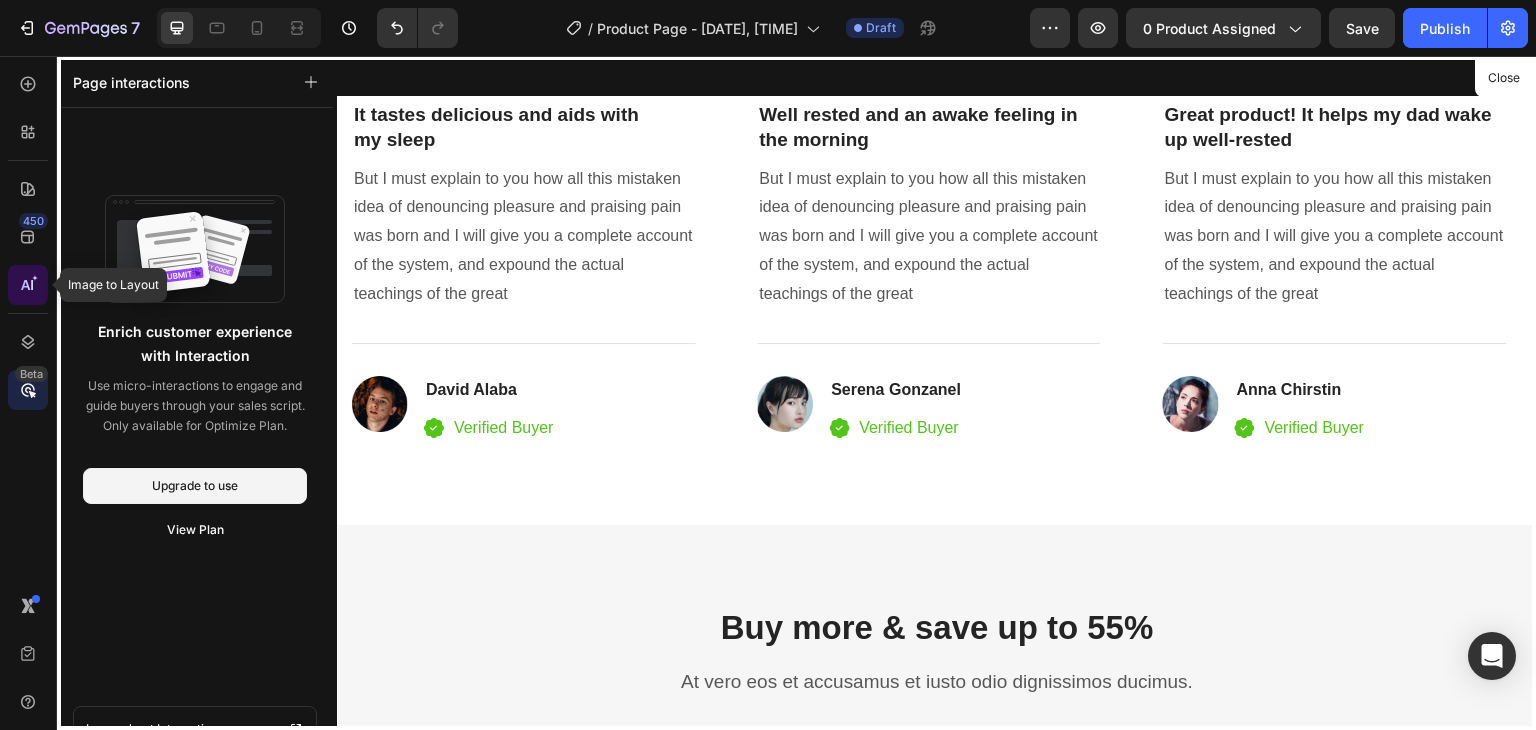 click 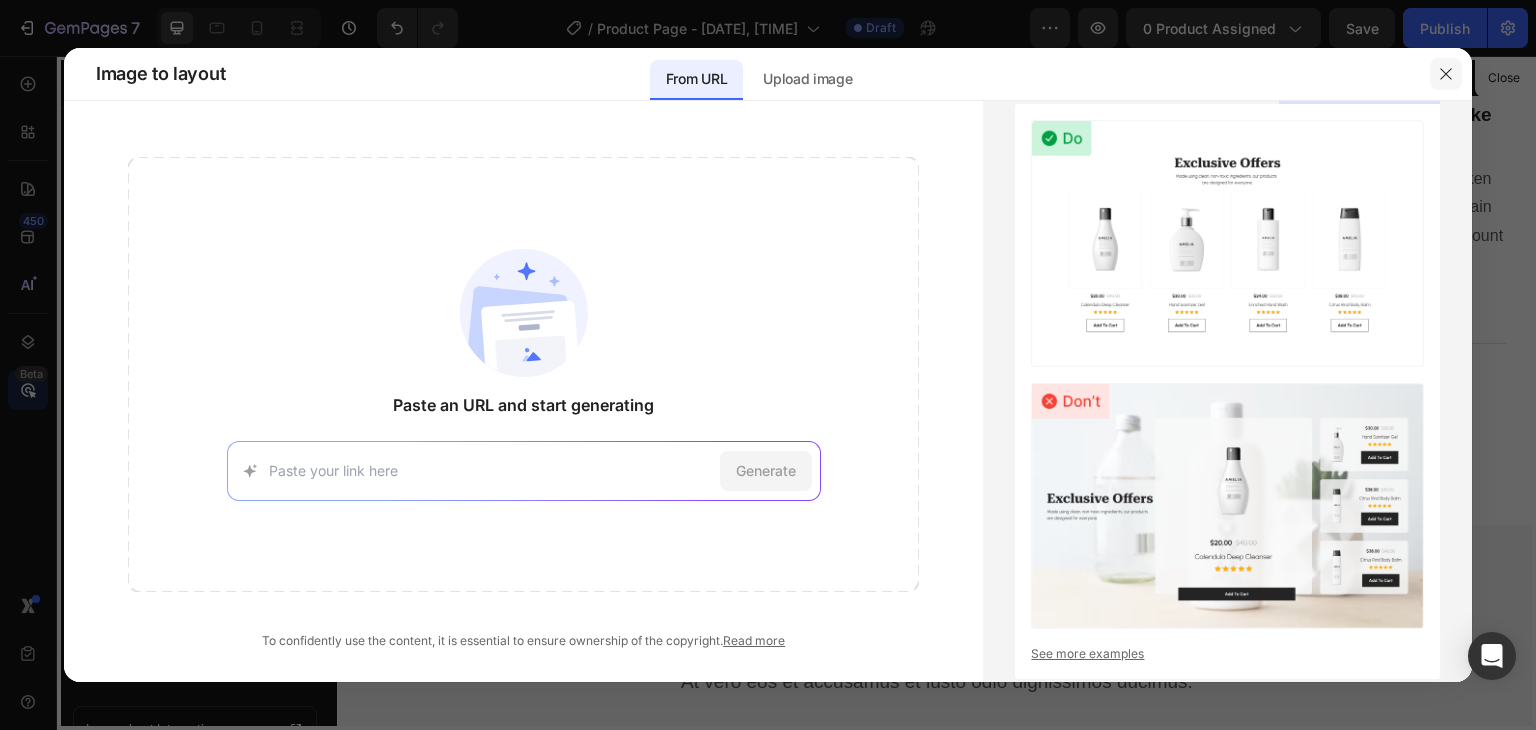click 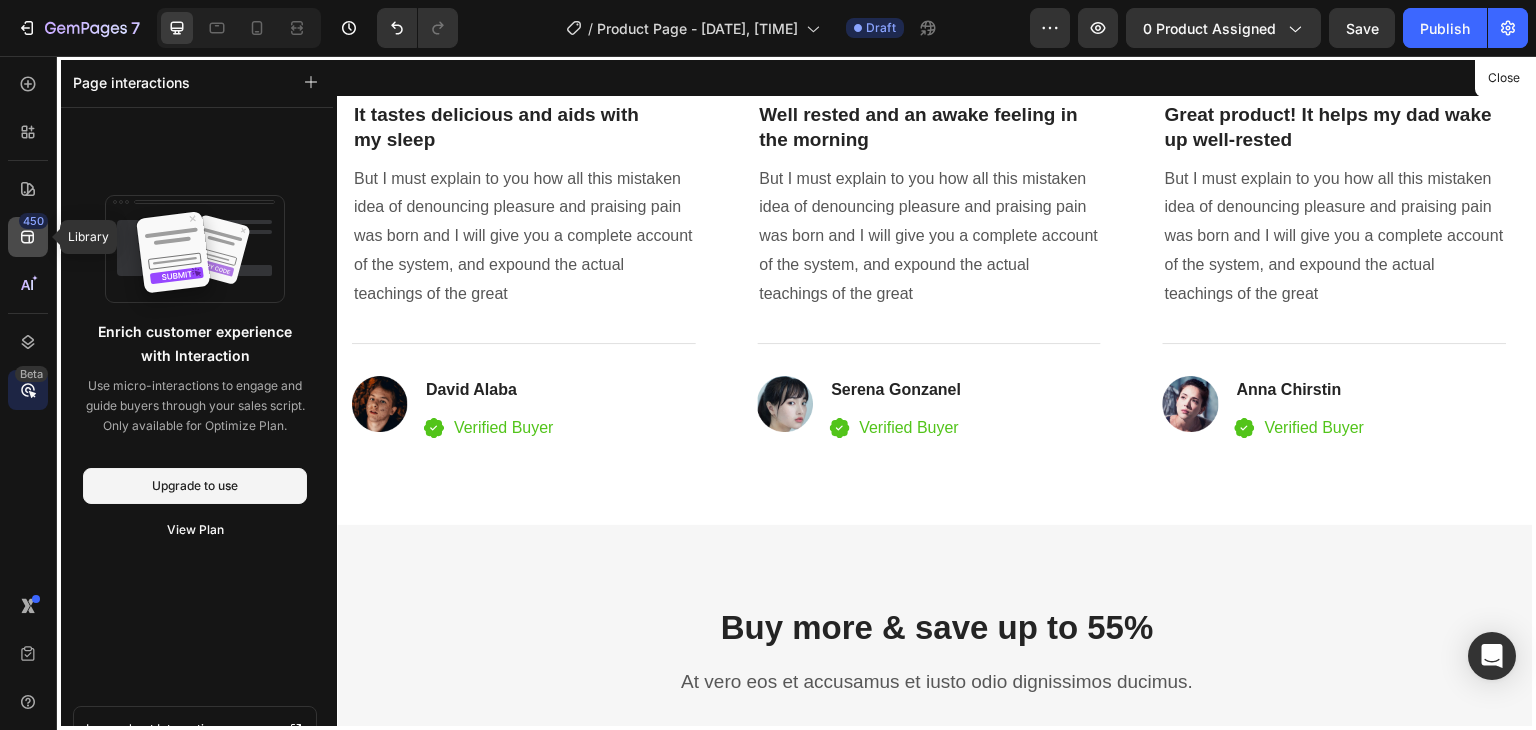 click 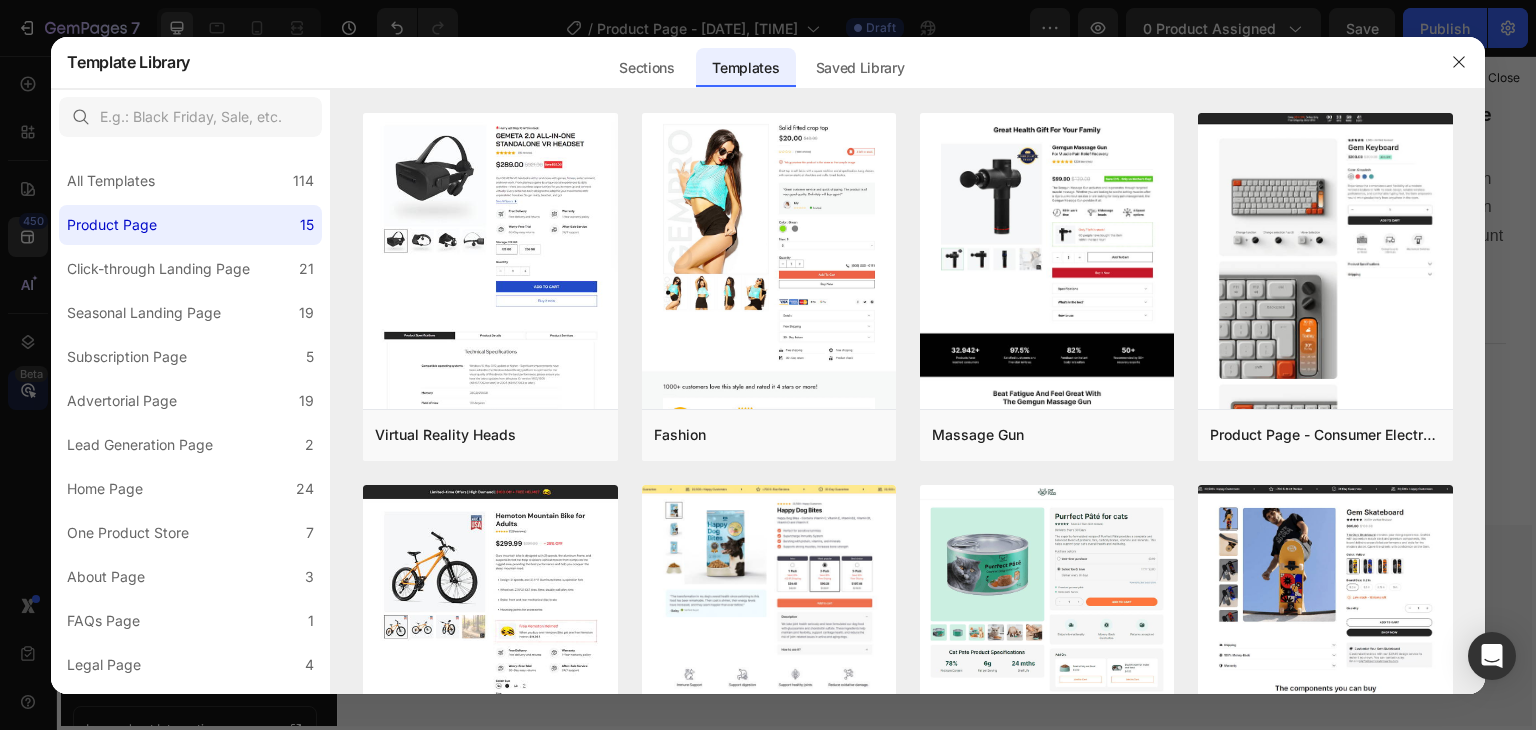 click at bounding box center [768, 365] 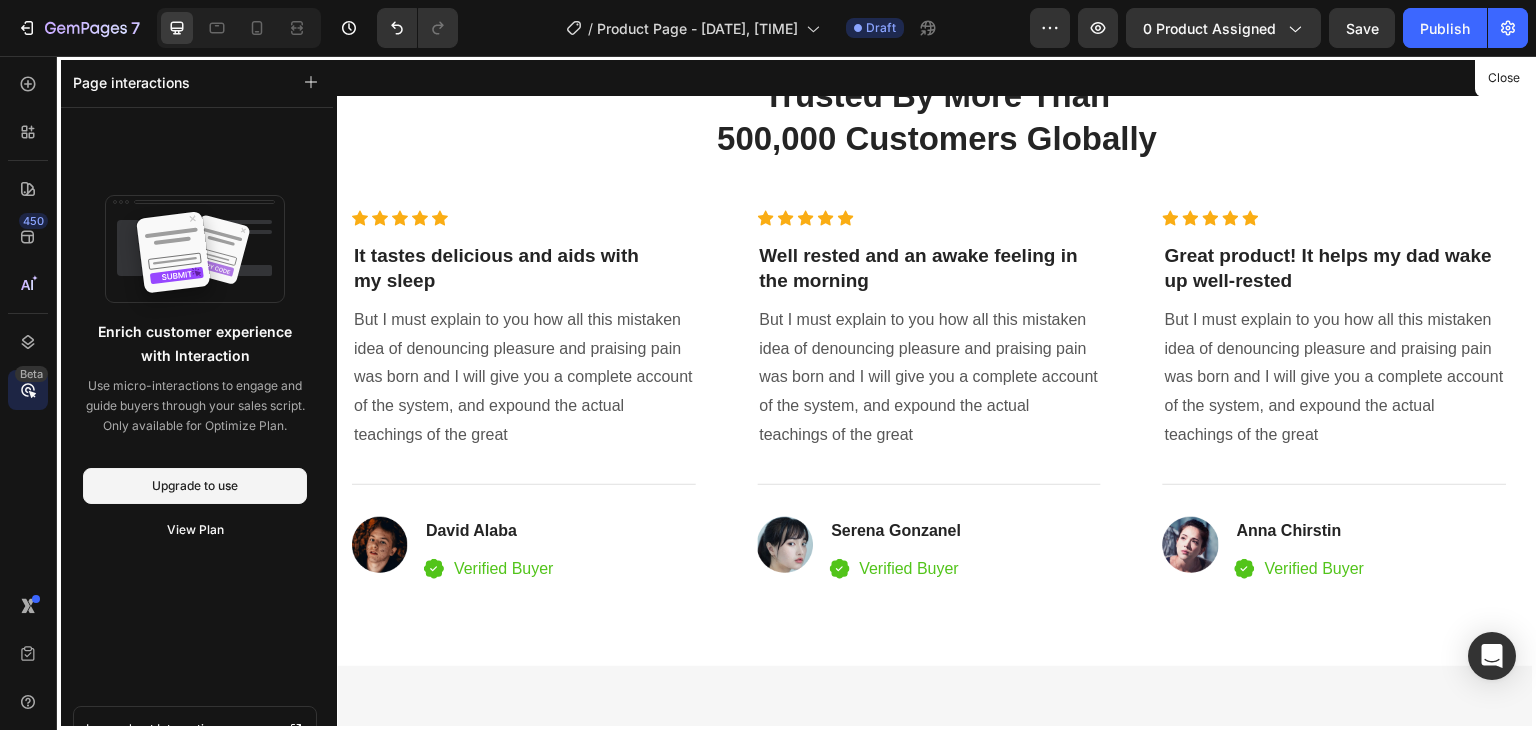 scroll, scrollTop: 1733, scrollLeft: 0, axis: vertical 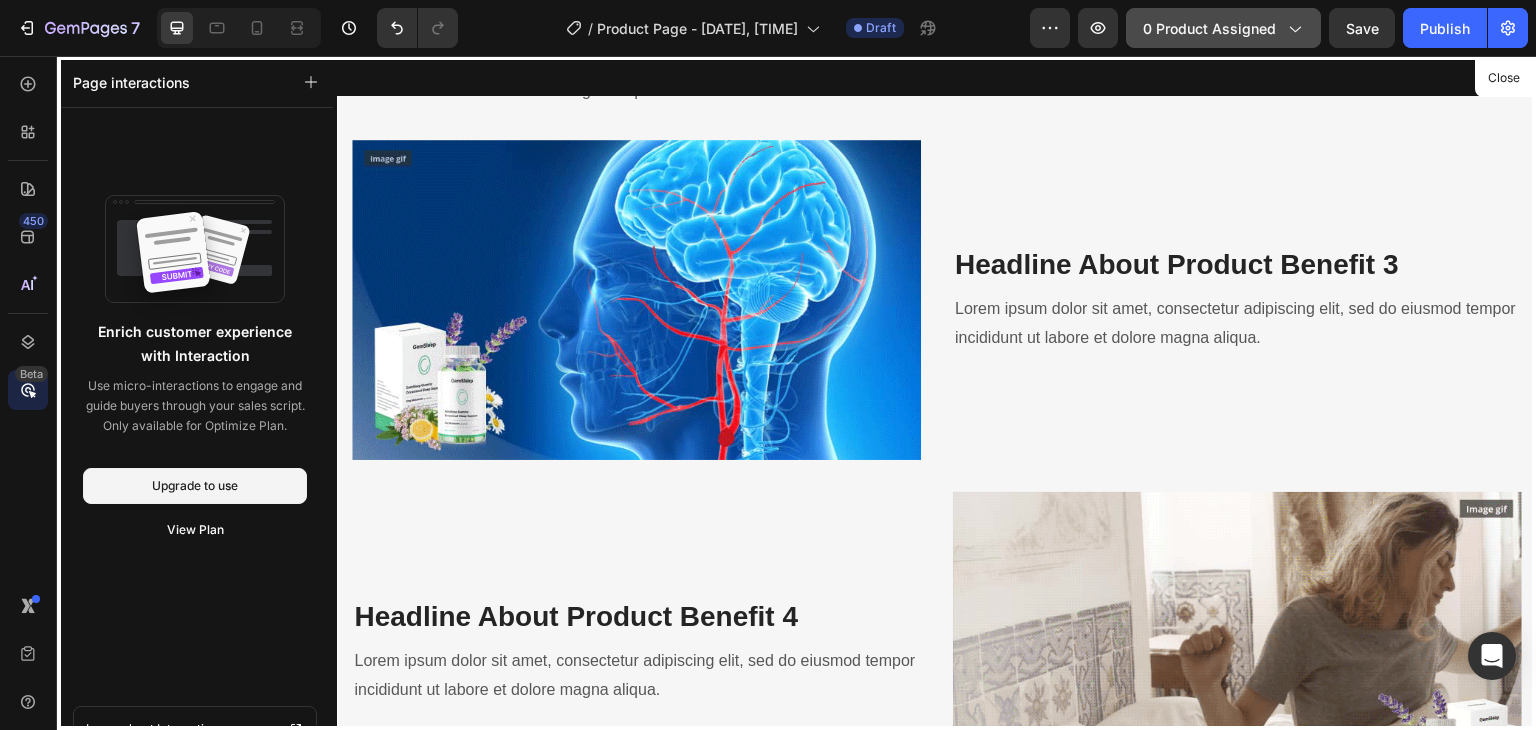 click on "0 product assigned" at bounding box center (1223, 28) 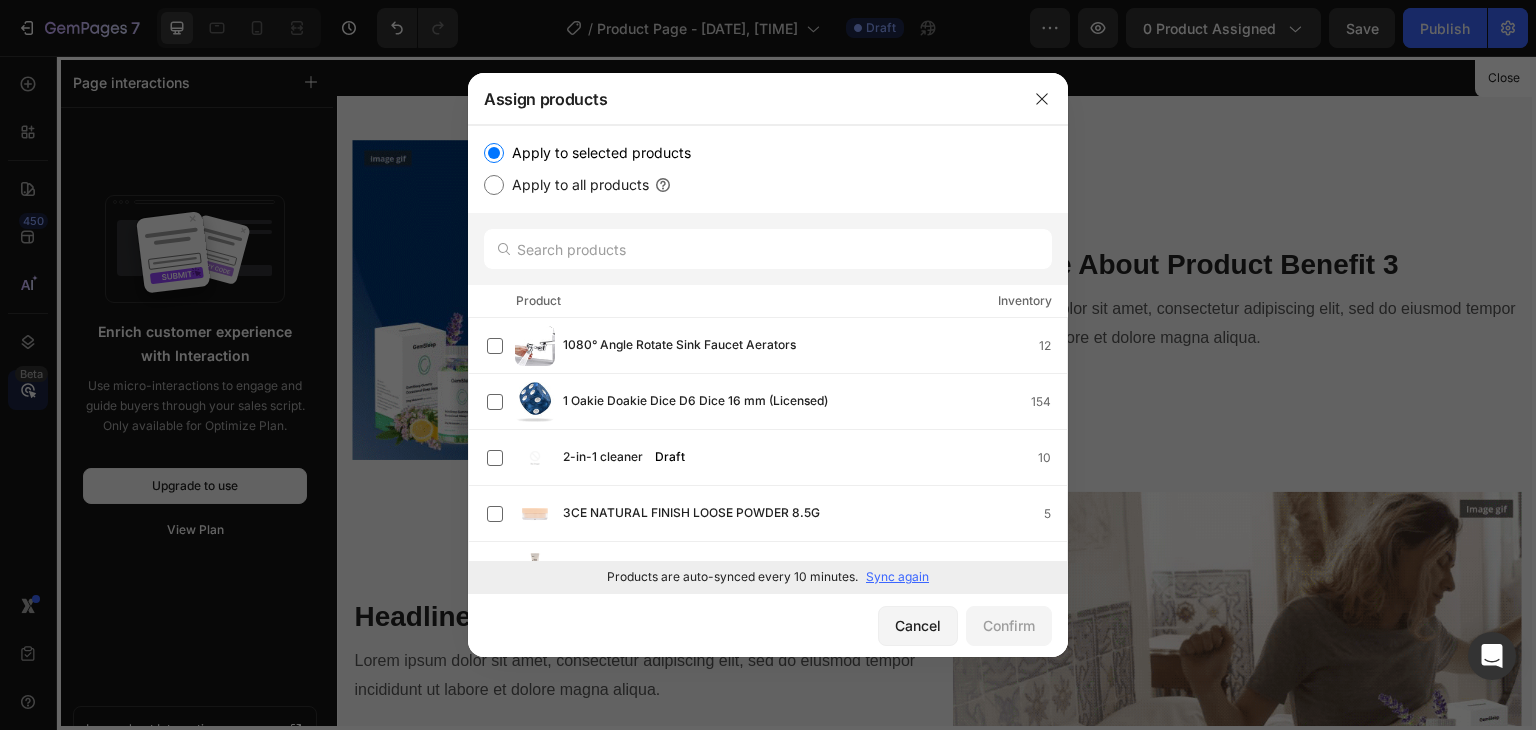 click on "Apply to all products" at bounding box center [576, 185] 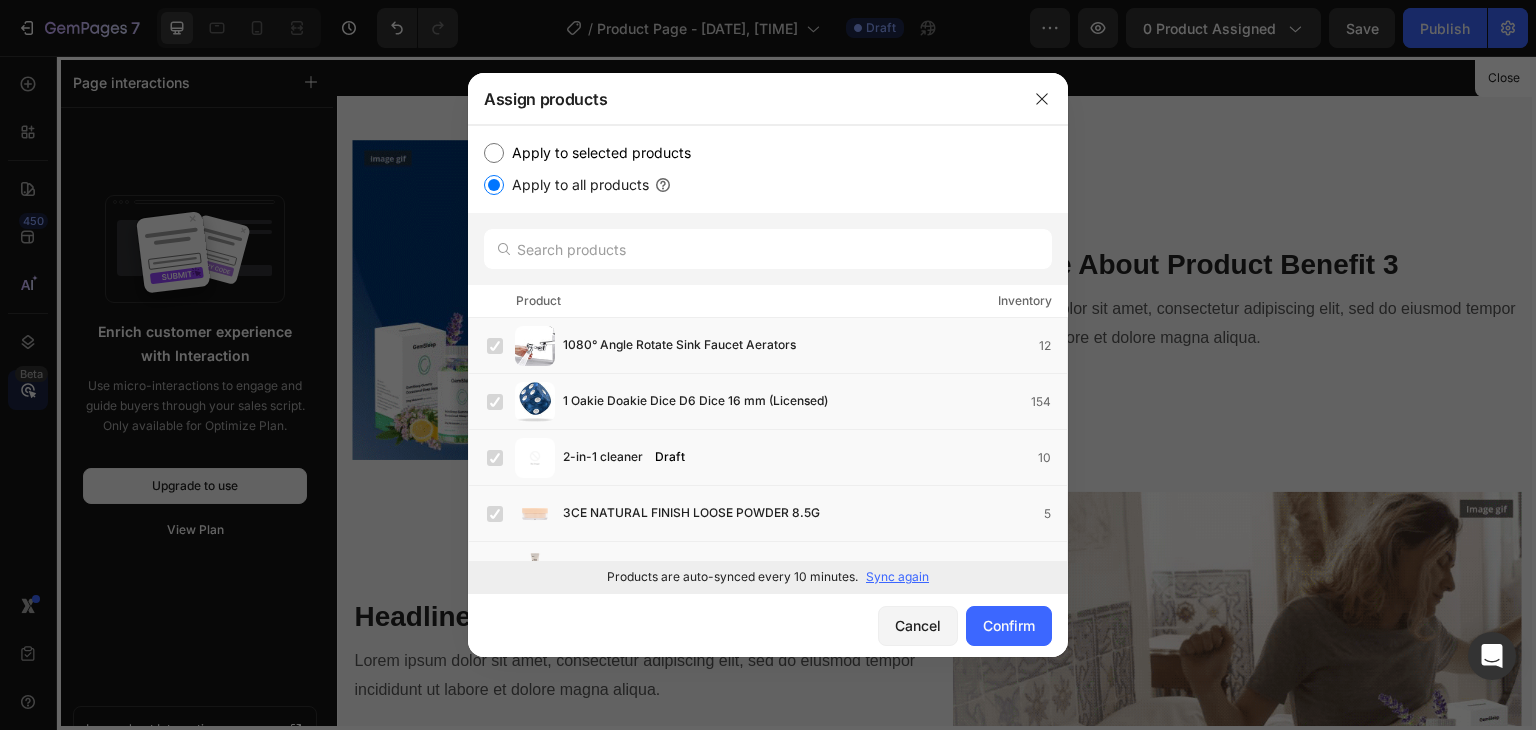 click on "Apply to selected products" at bounding box center [597, 153] 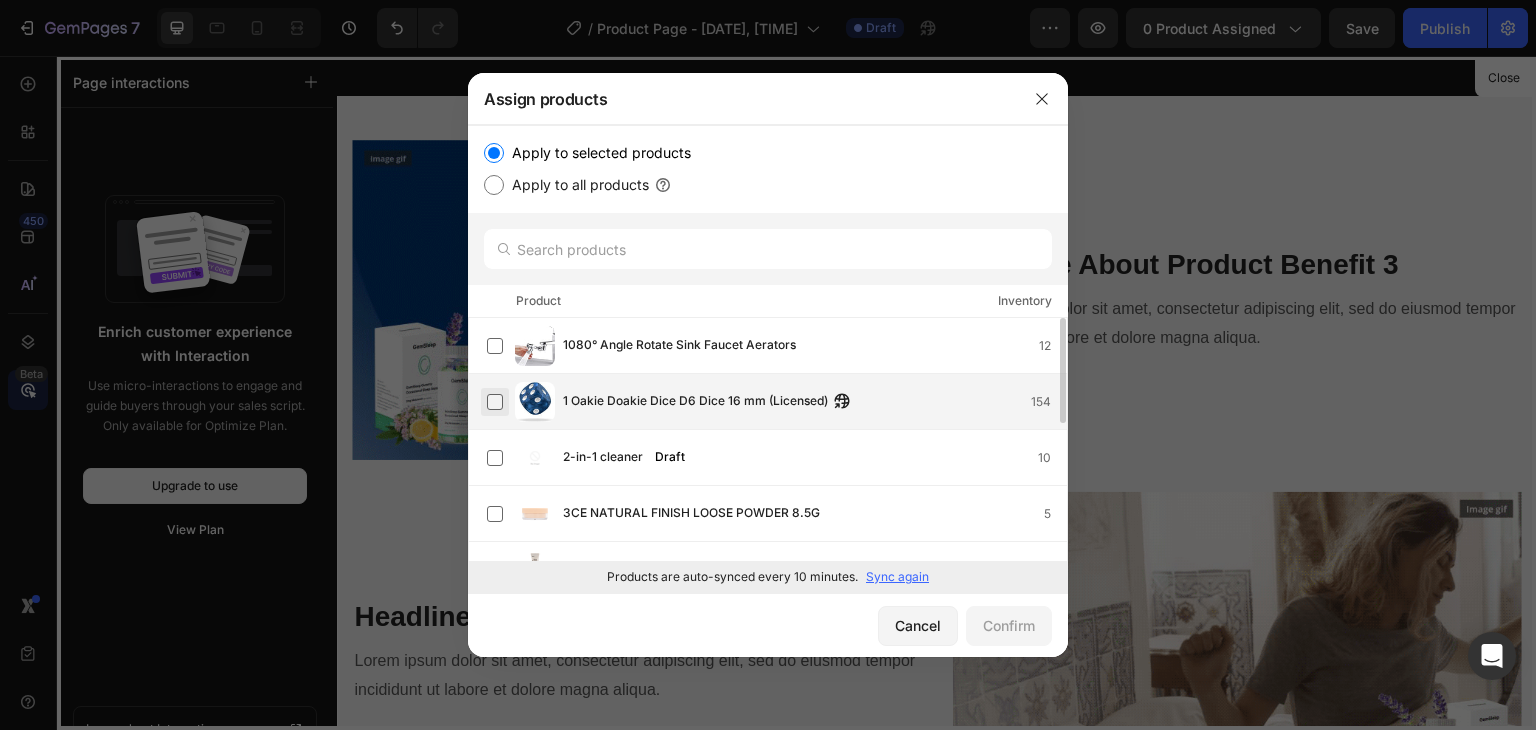 click at bounding box center [495, 402] 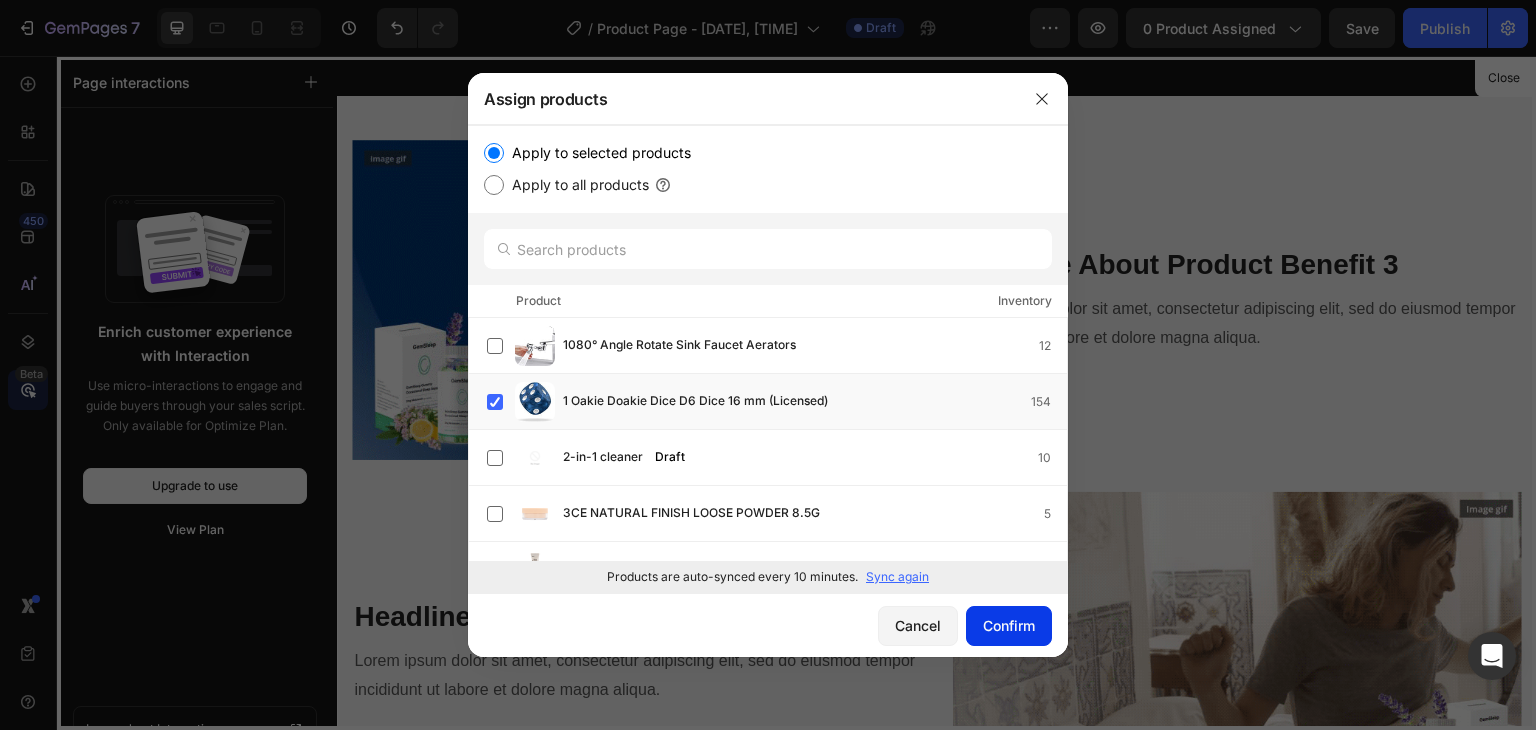 click on "Confirm" at bounding box center [1009, 625] 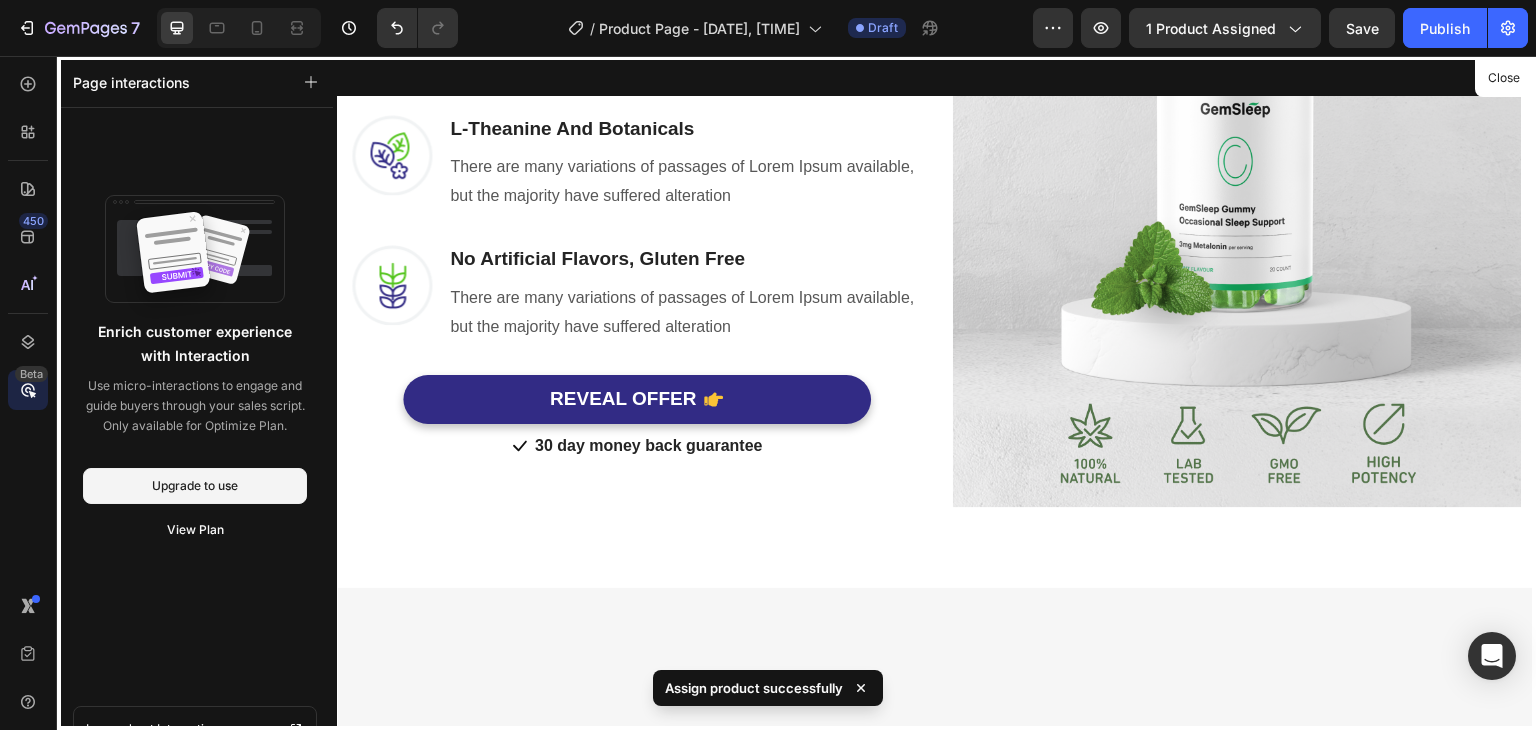 scroll, scrollTop: 376, scrollLeft: 0, axis: vertical 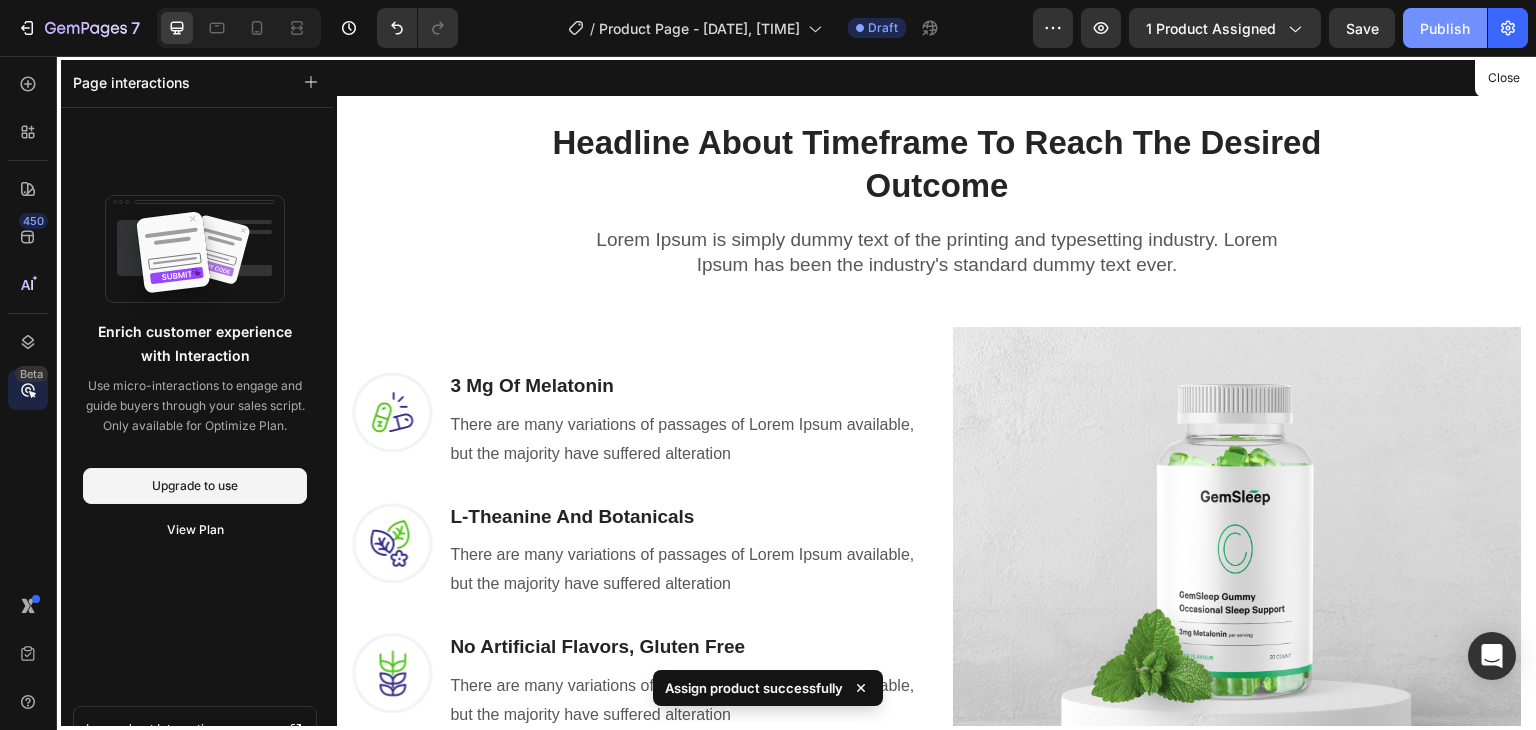 click on "Publish" at bounding box center [1445, 28] 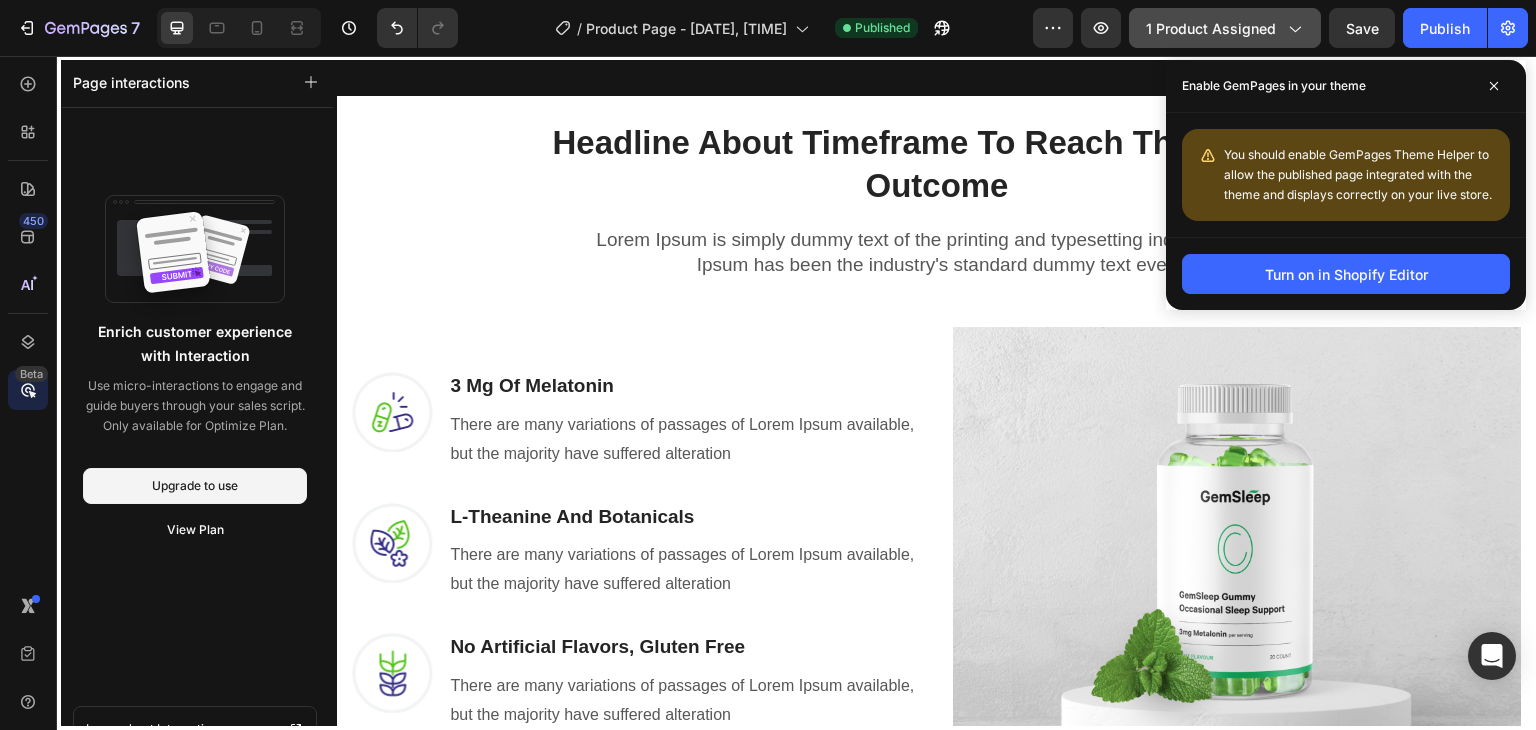 click on "1 product assigned" at bounding box center (1225, 28) 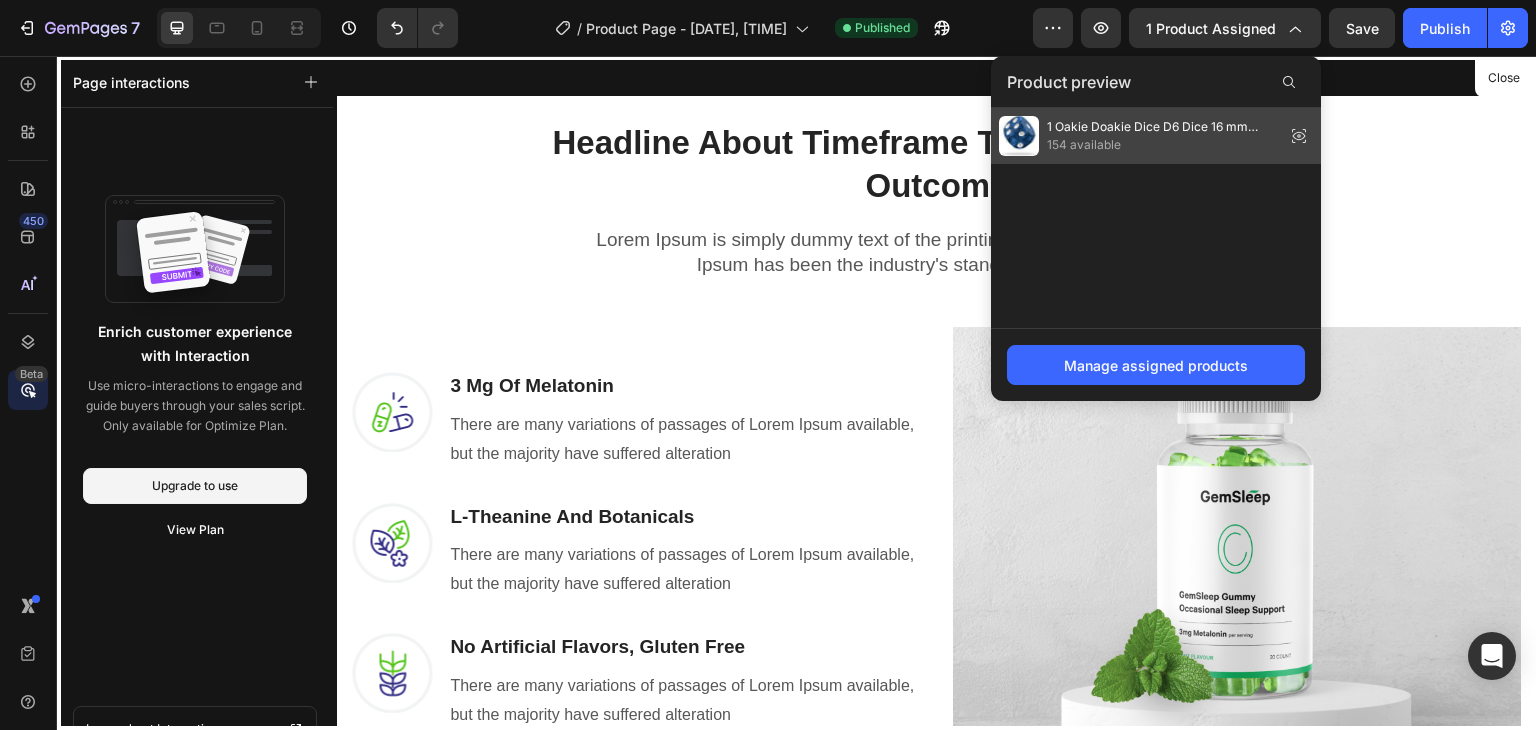click 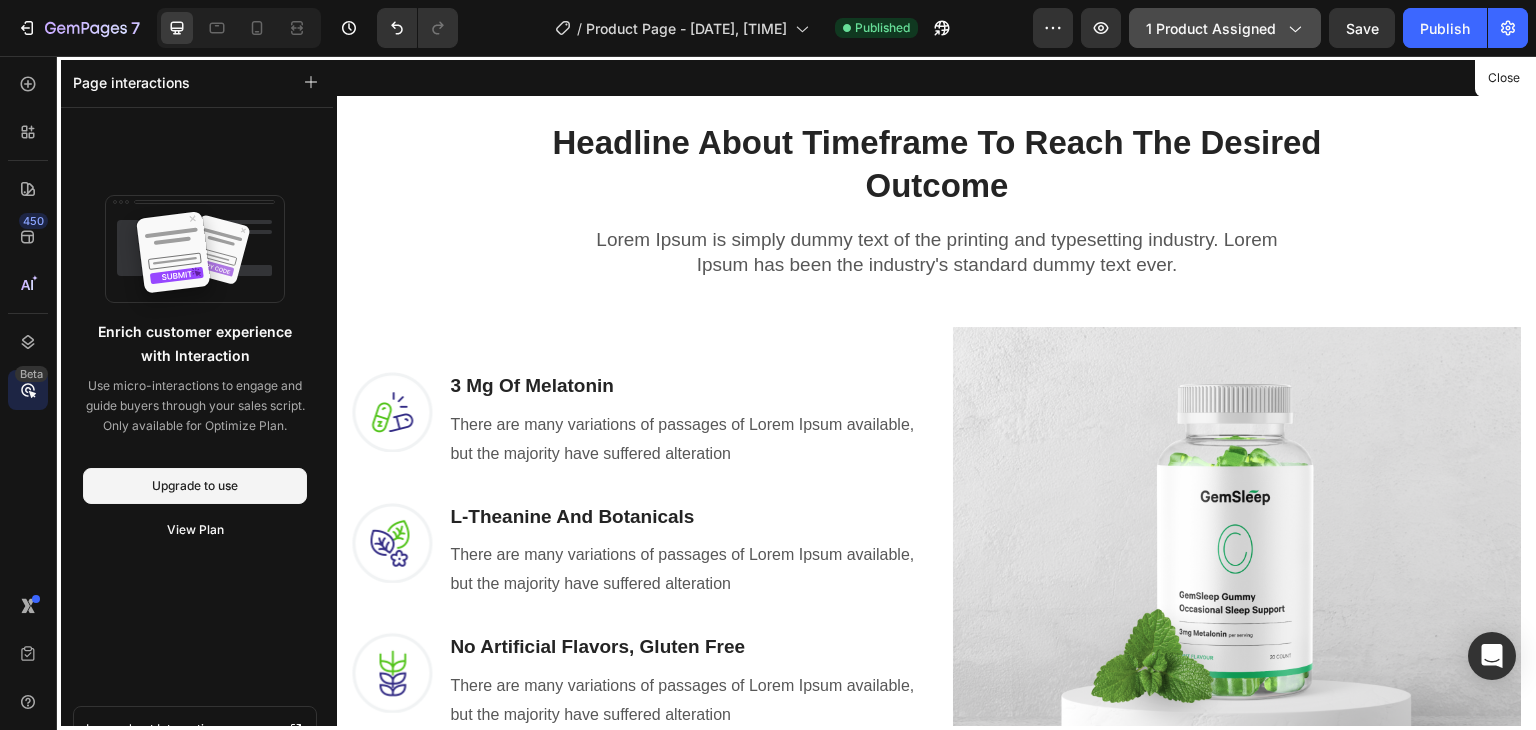 click on "1 product assigned" 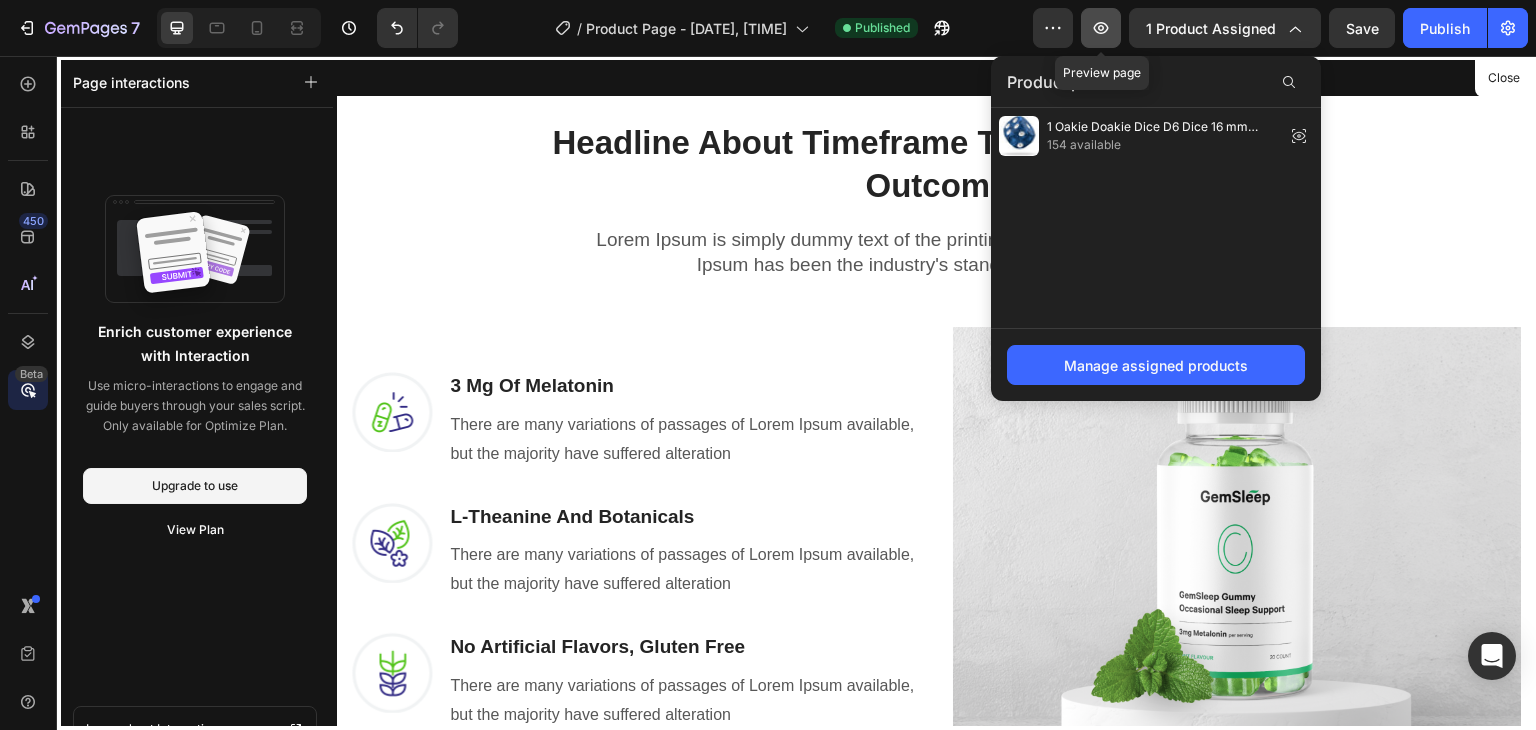 click 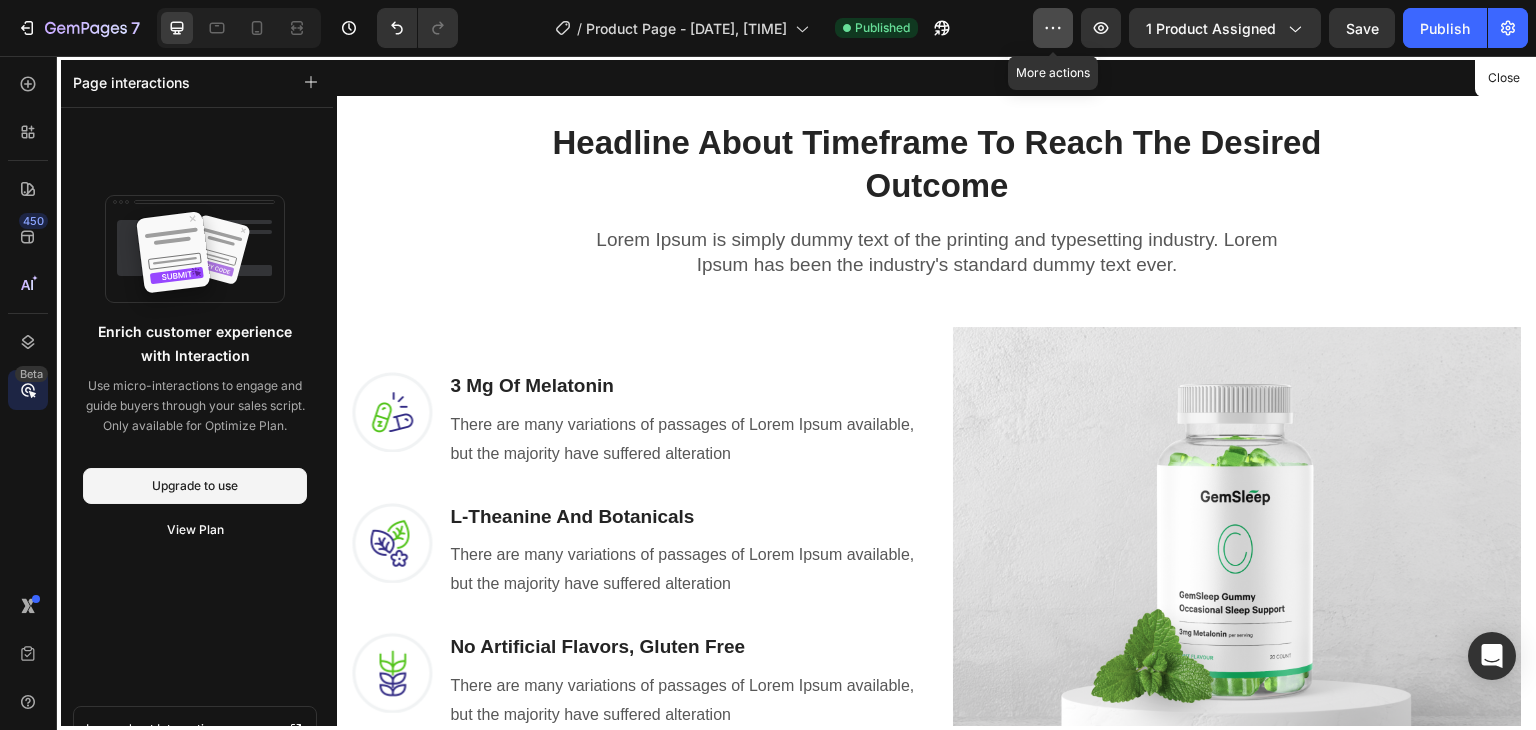 click 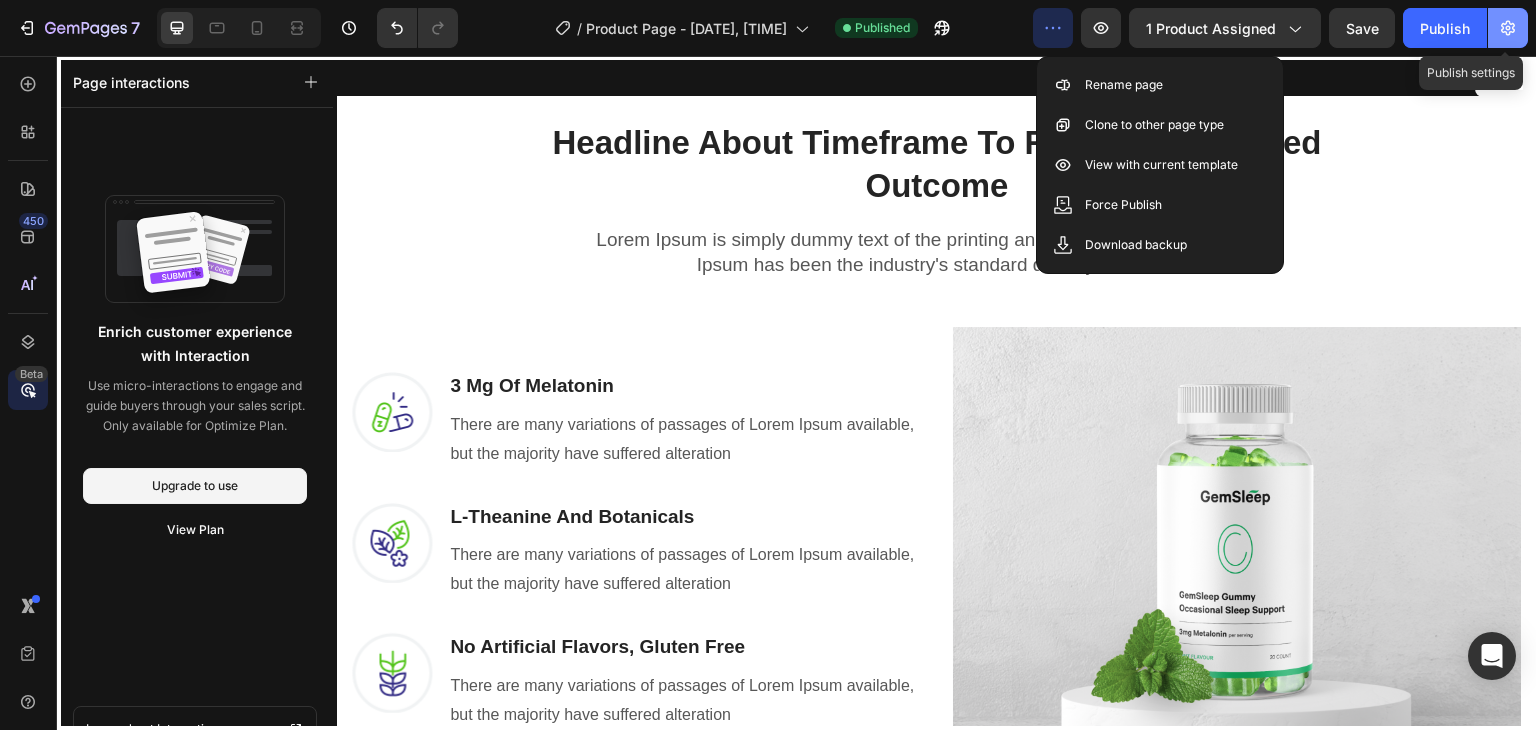 click 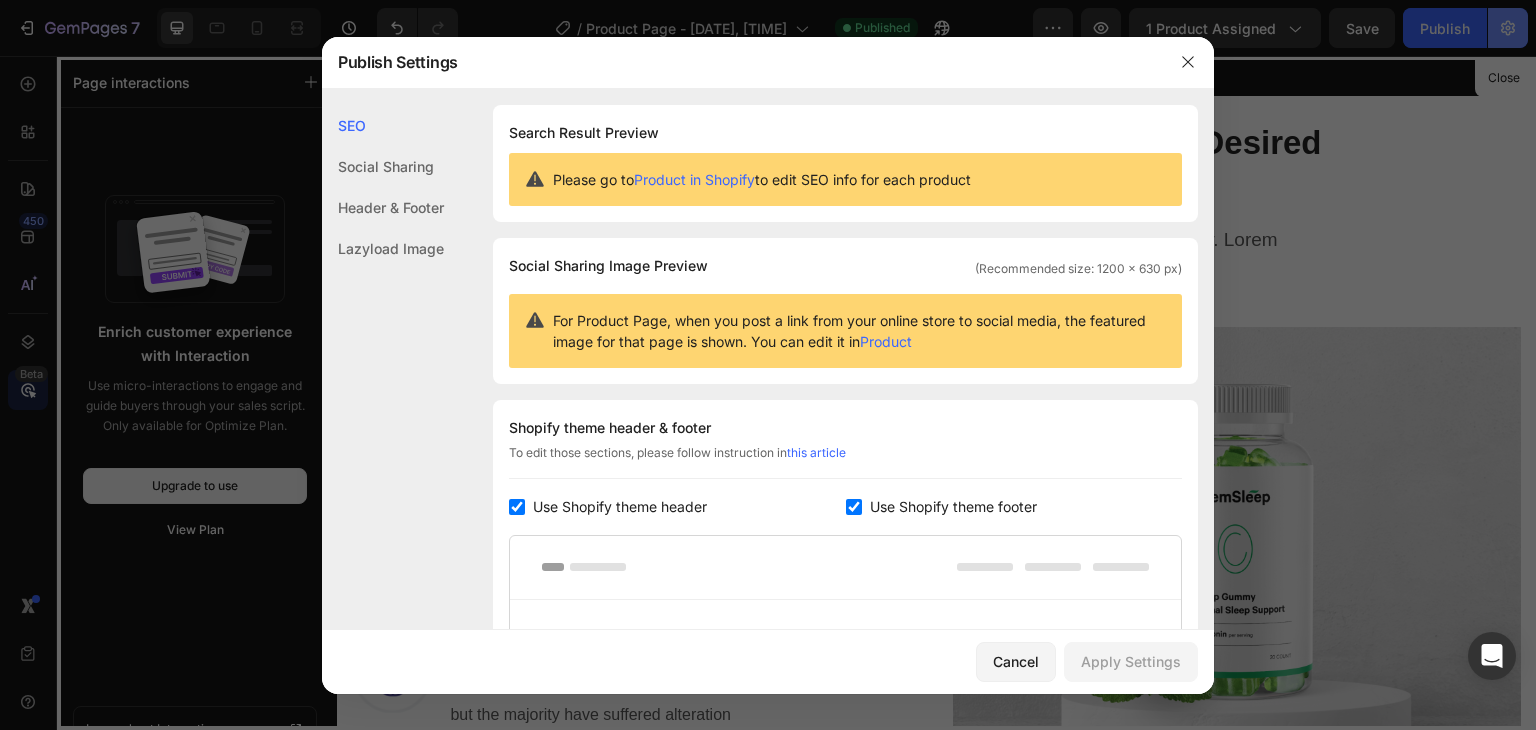 click at bounding box center (768, 365) 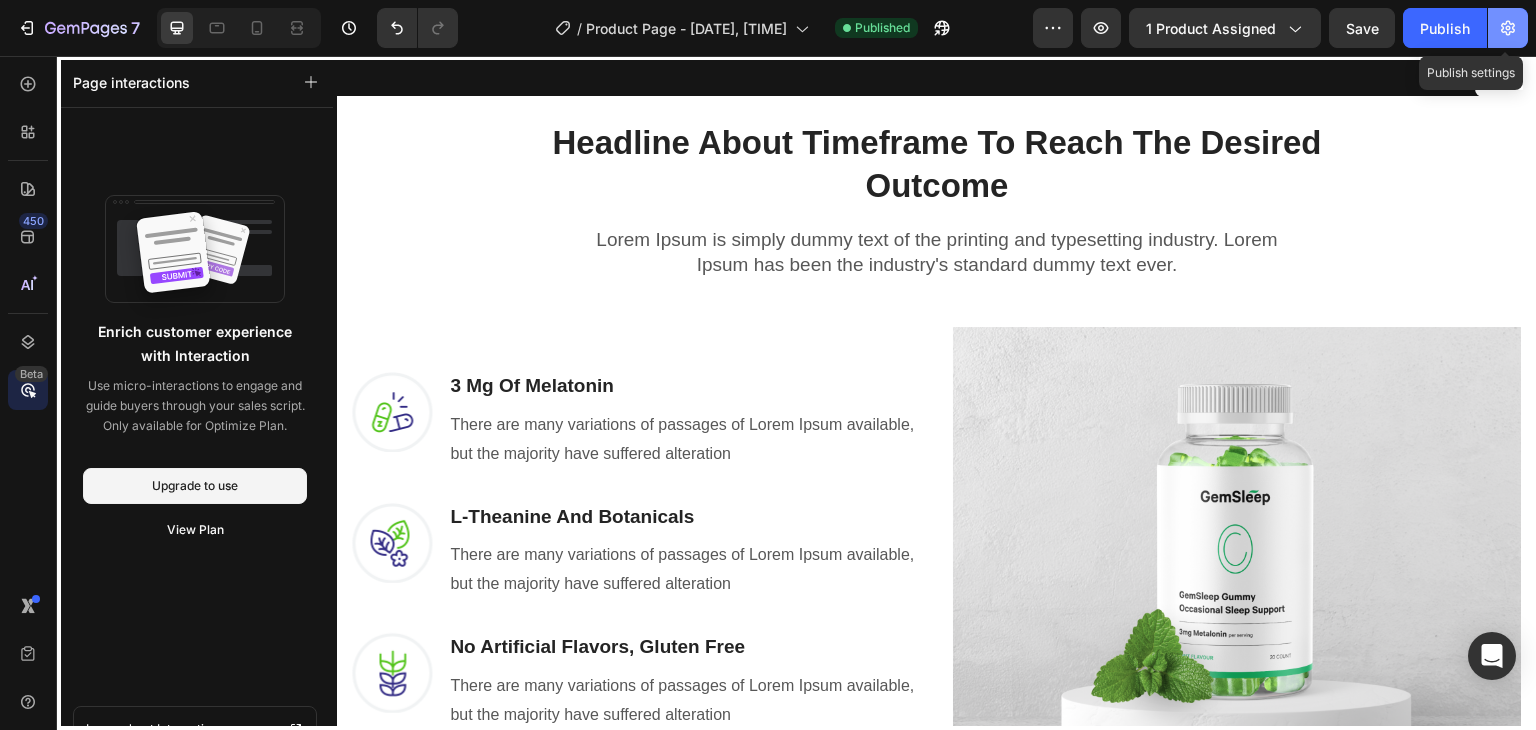 click 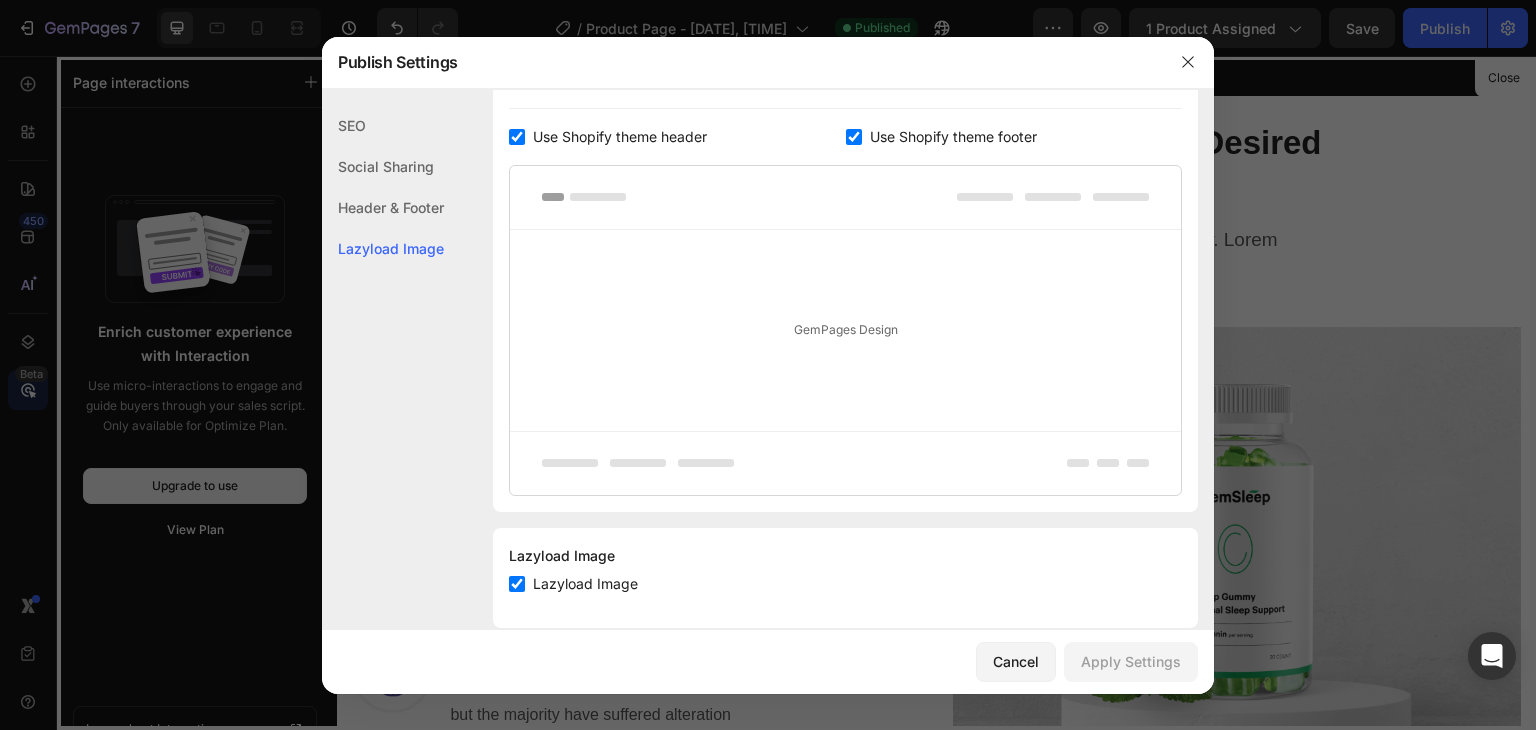 scroll, scrollTop: 400, scrollLeft: 0, axis: vertical 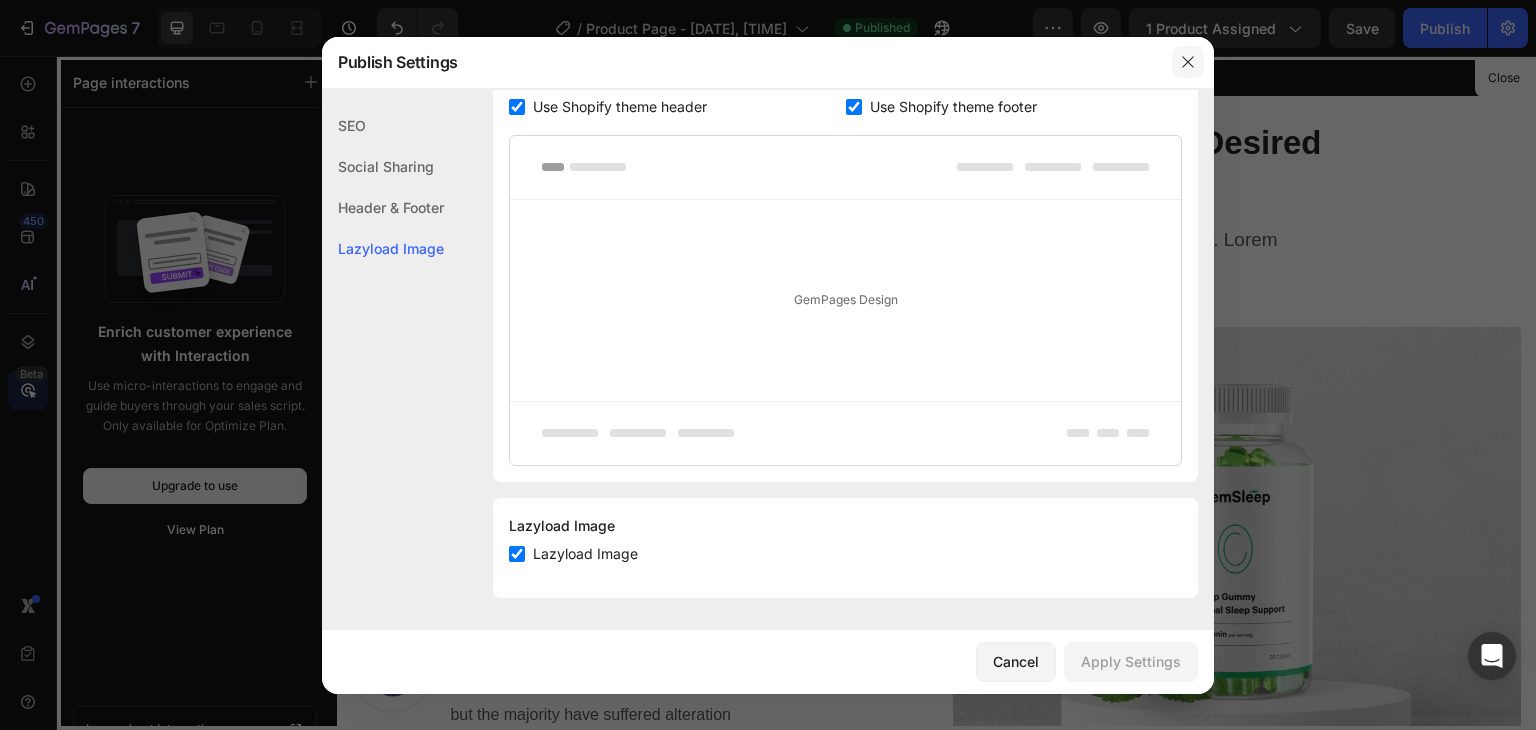 click 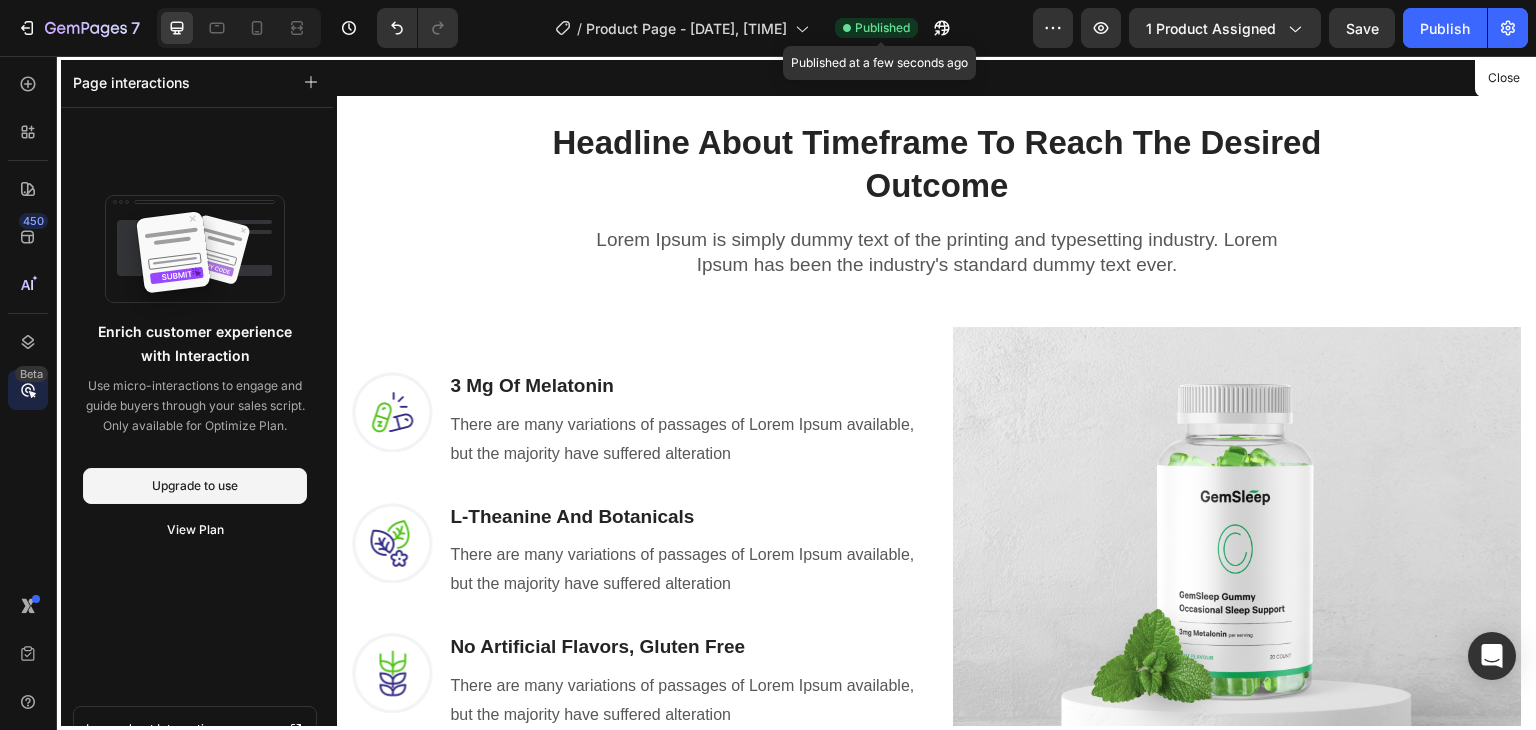 click on "Published" at bounding box center [882, 28] 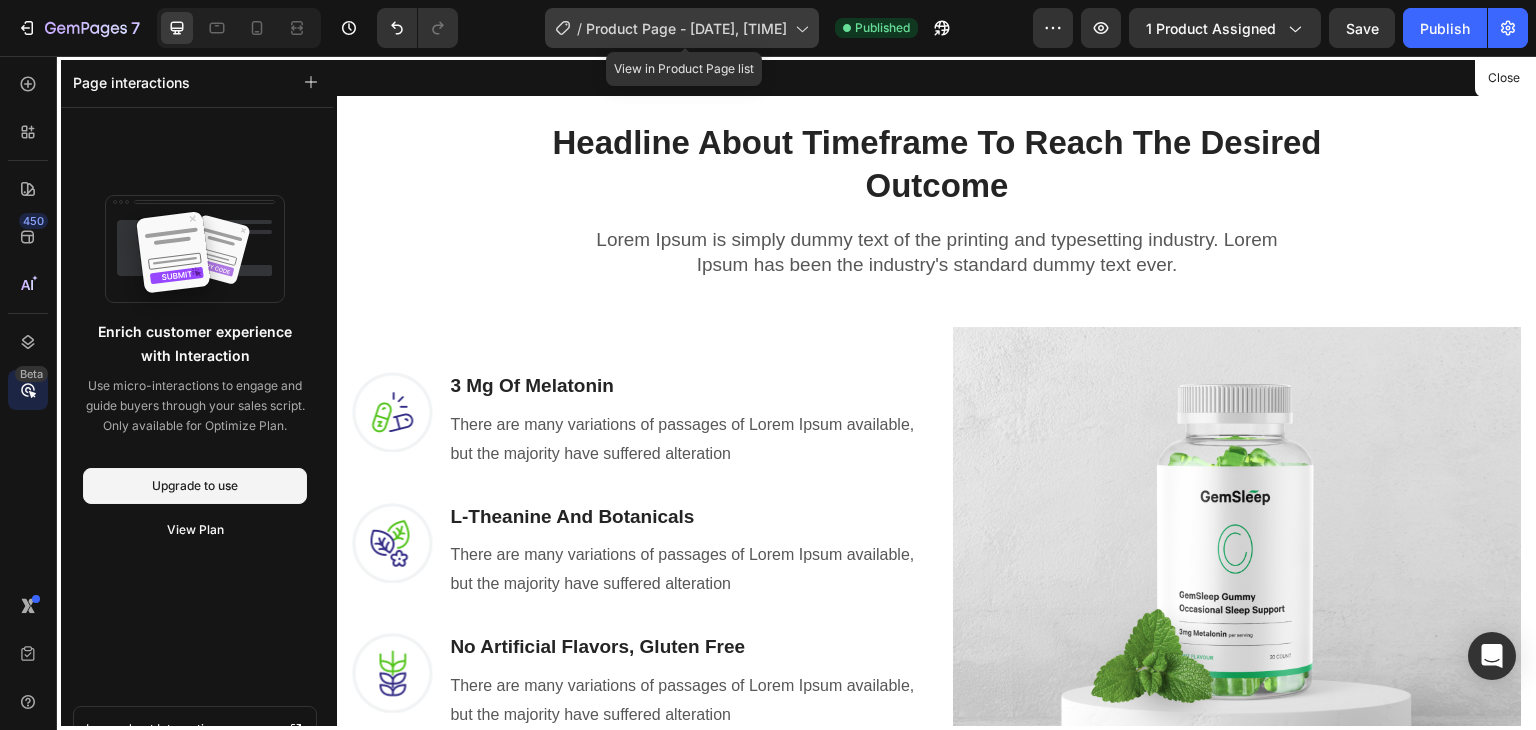 click 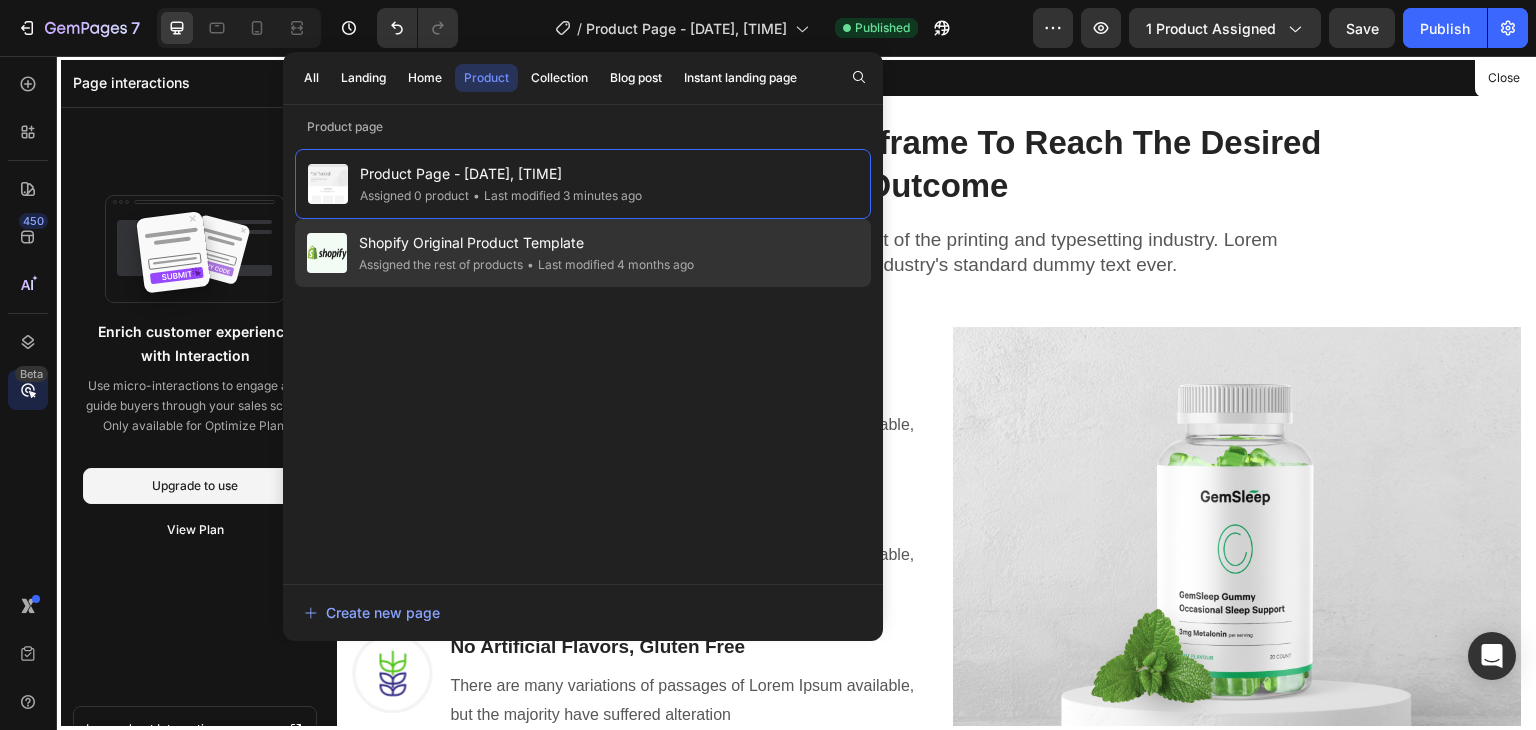 click on "• Last modified 4 months ago" 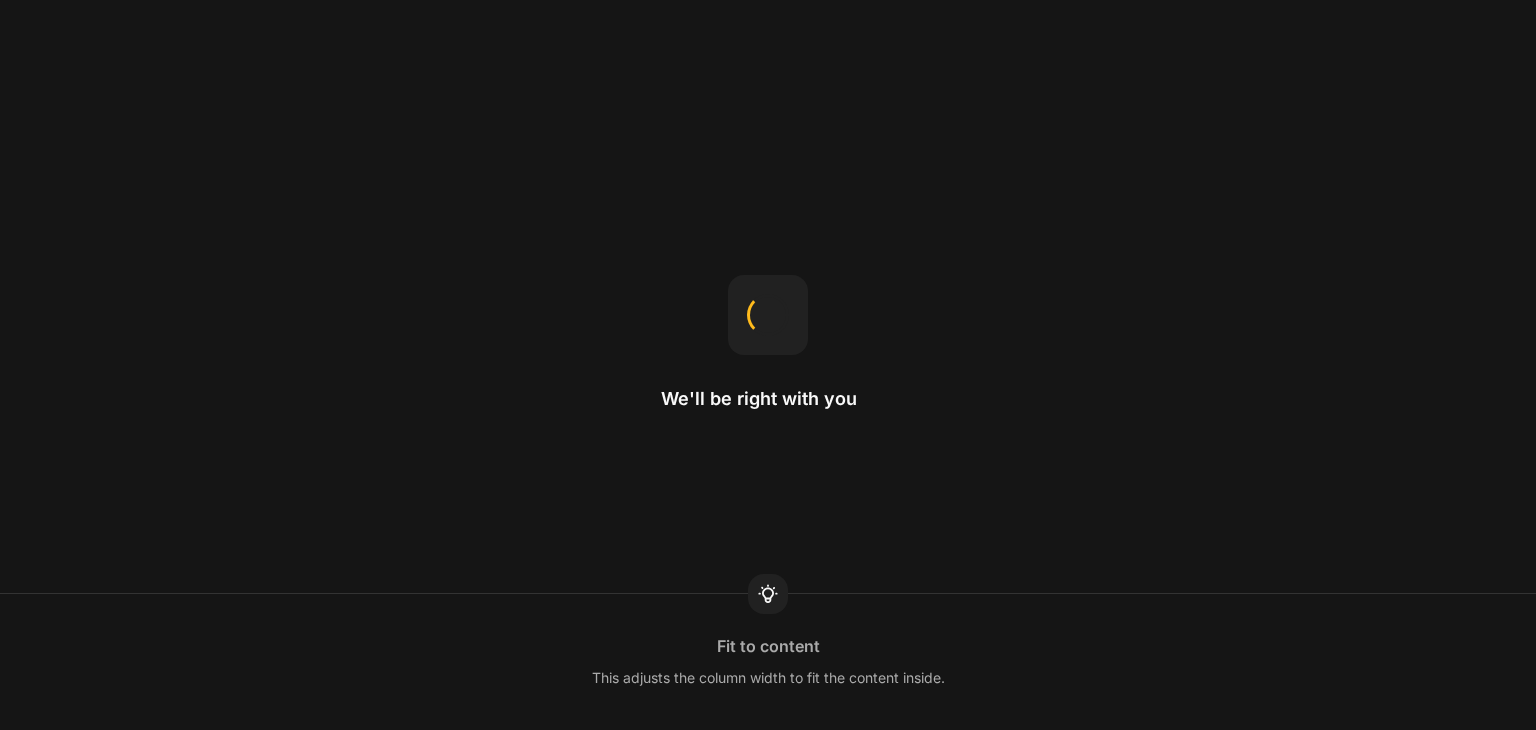scroll, scrollTop: 0, scrollLeft: 0, axis: both 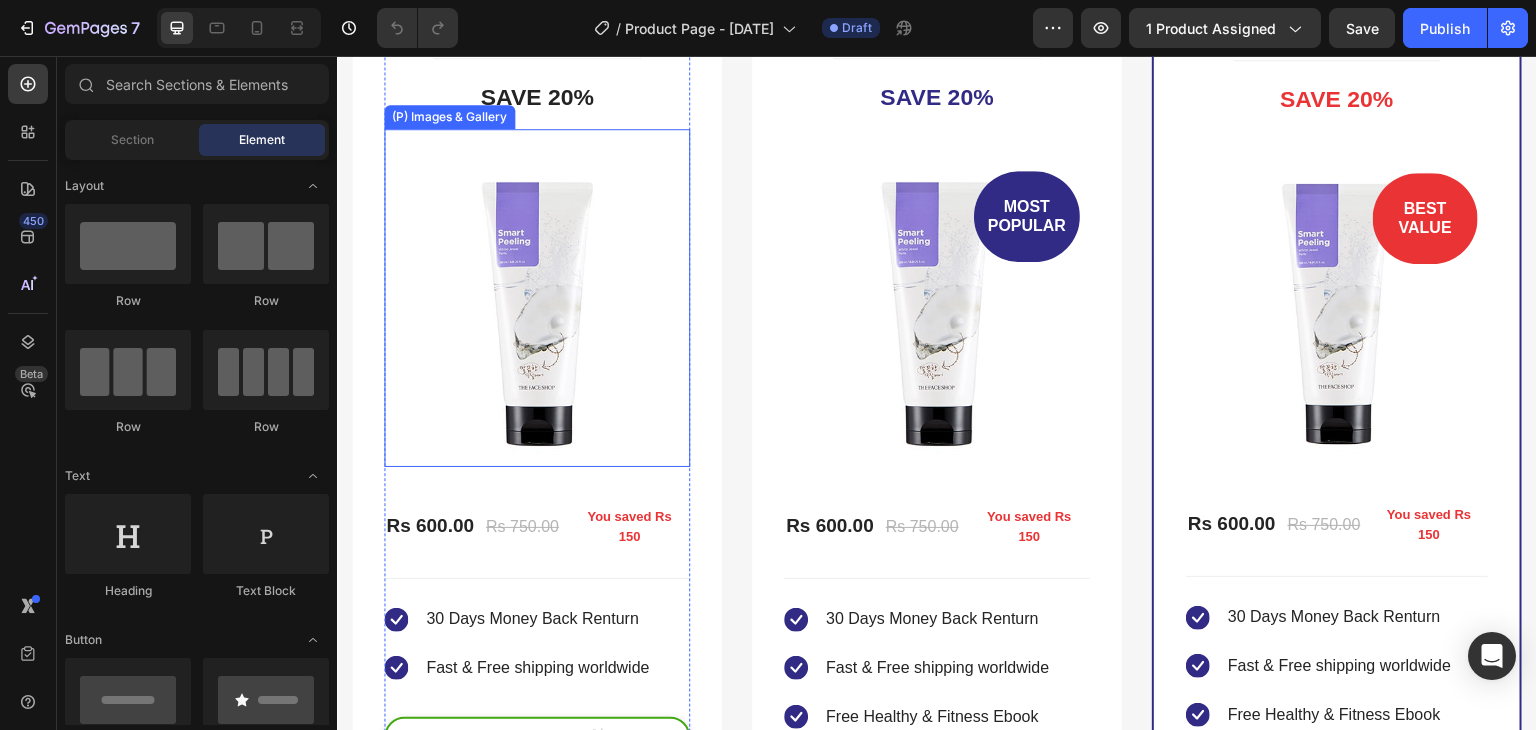 click at bounding box center (537, 314) 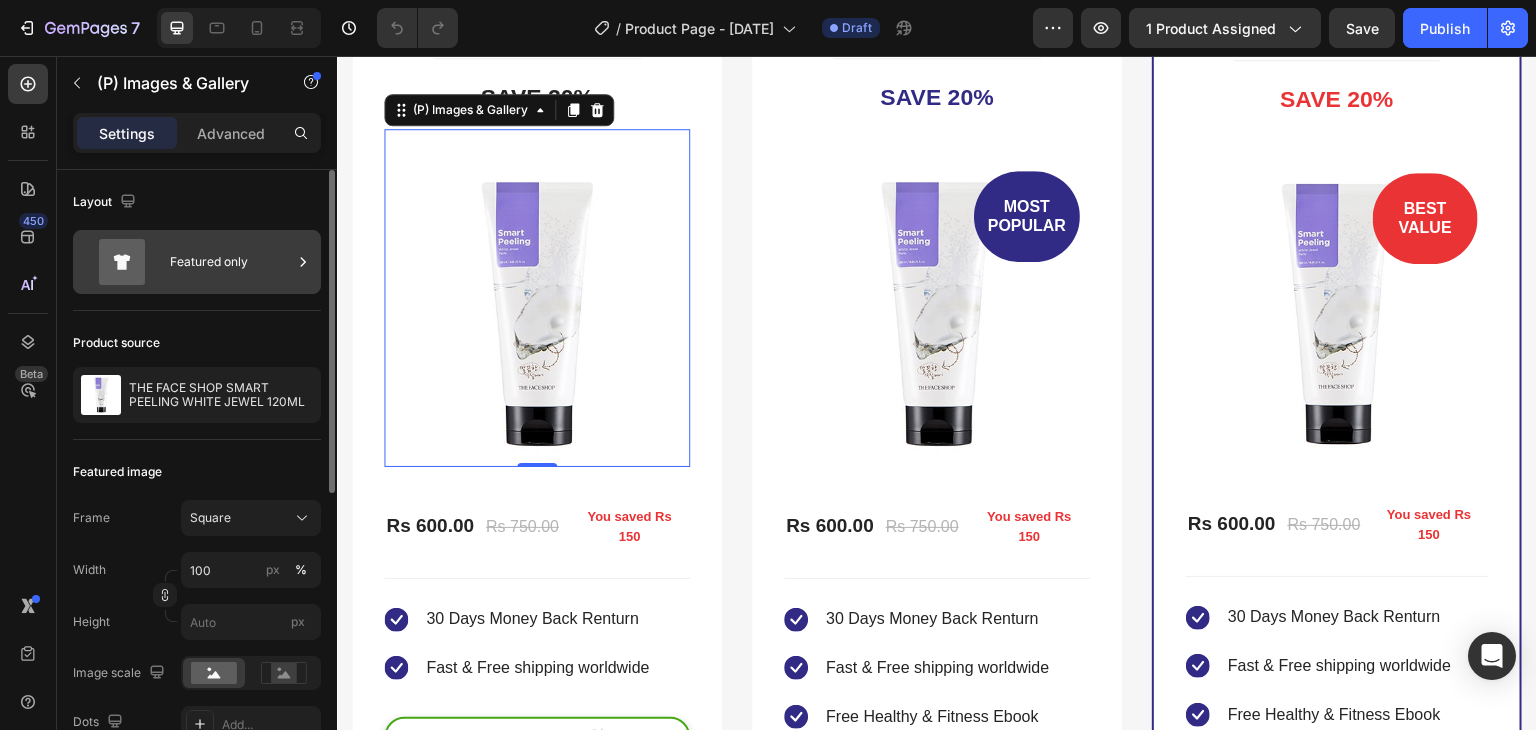click on "Featured only" at bounding box center (231, 262) 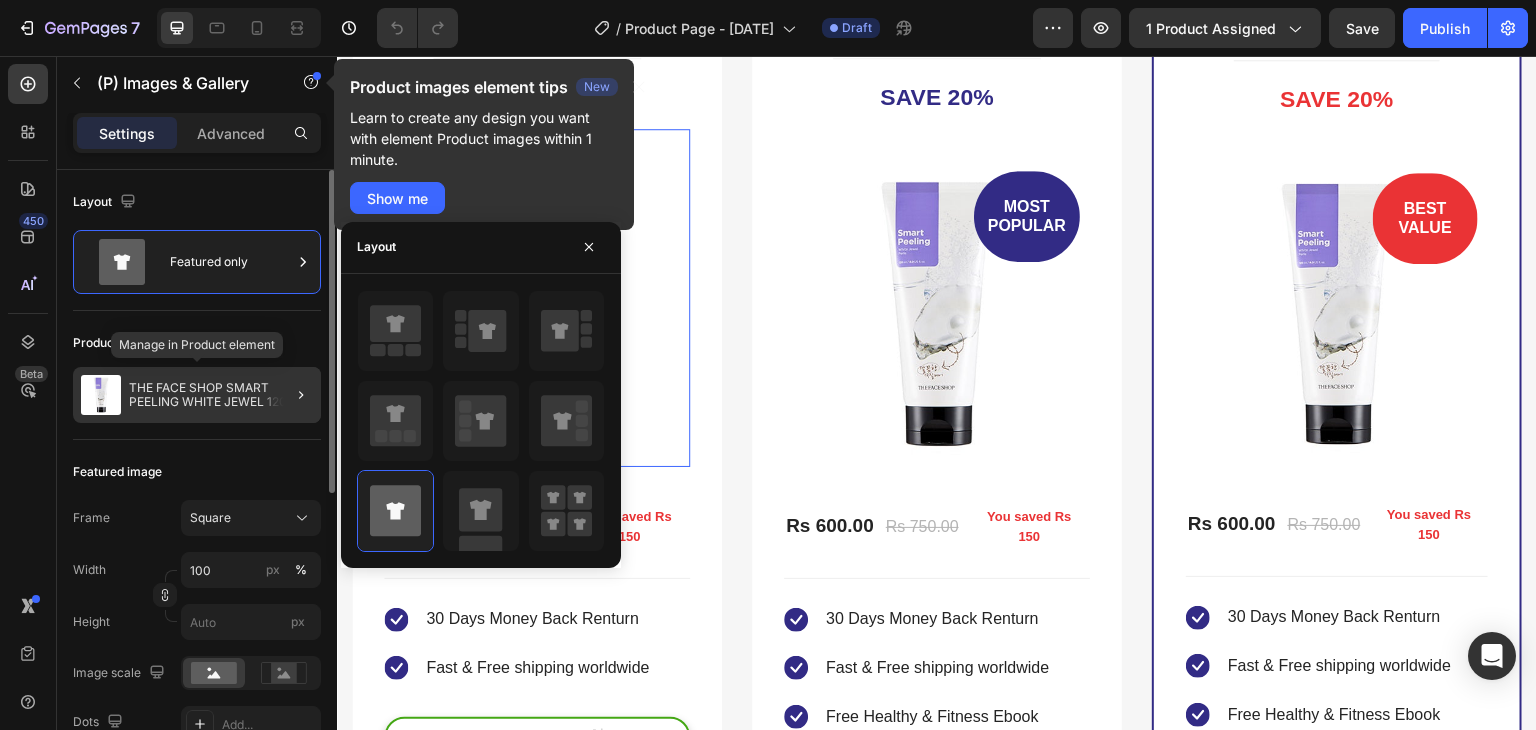 click on "THE FACE SHOP SMART PEELING WHITE JEWEL 120ML" at bounding box center (221, 395) 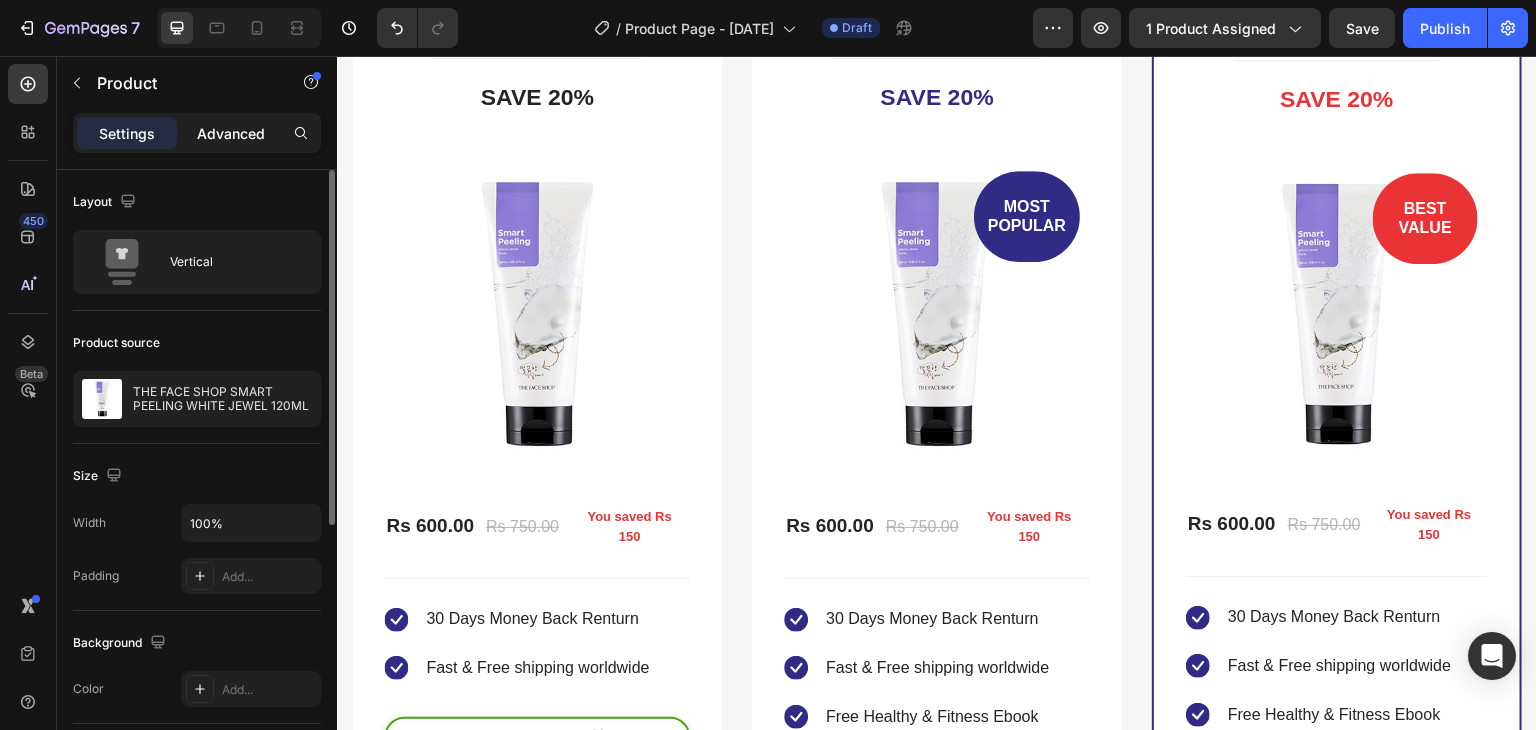 click on "Advanced" at bounding box center (231, 133) 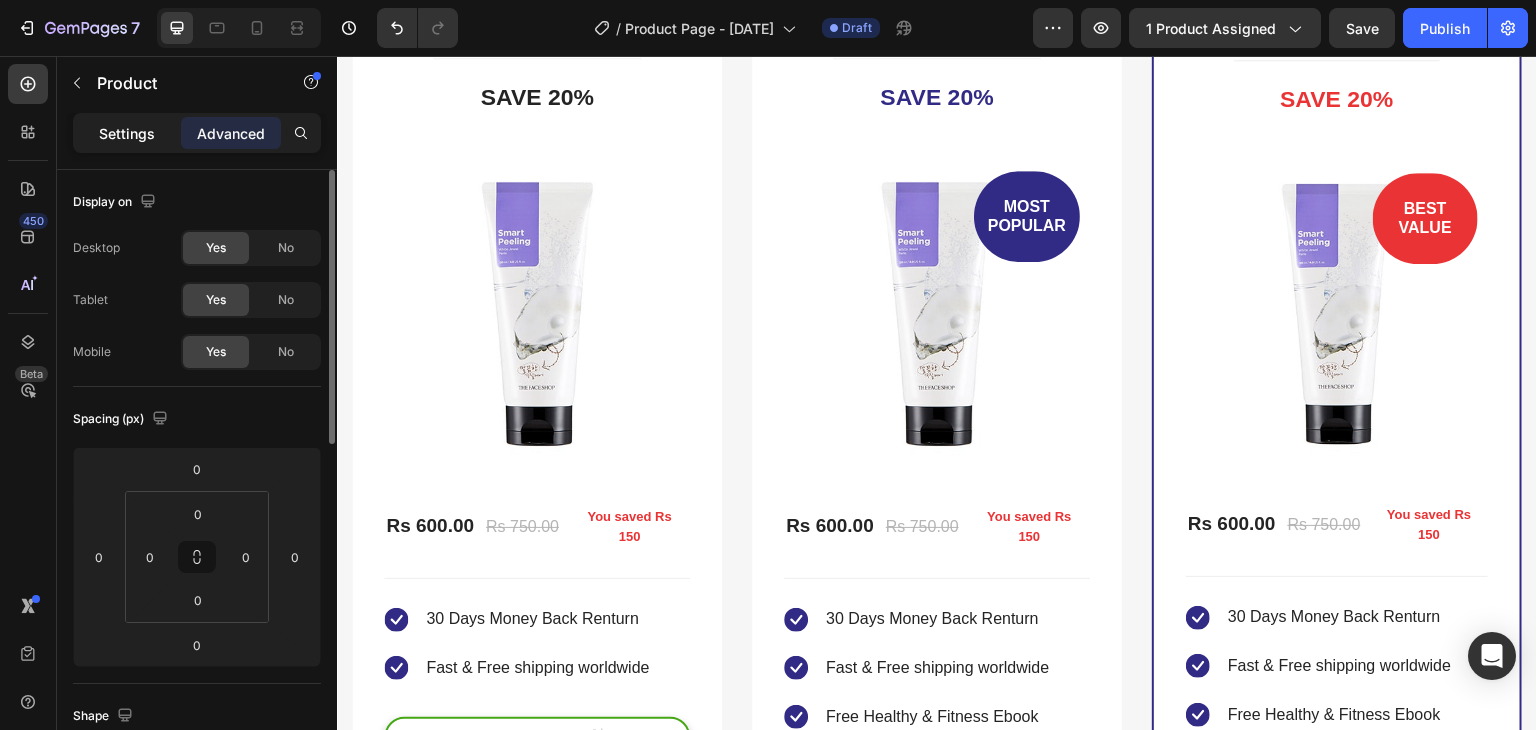 click on "Settings" at bounding box center (127, 133) 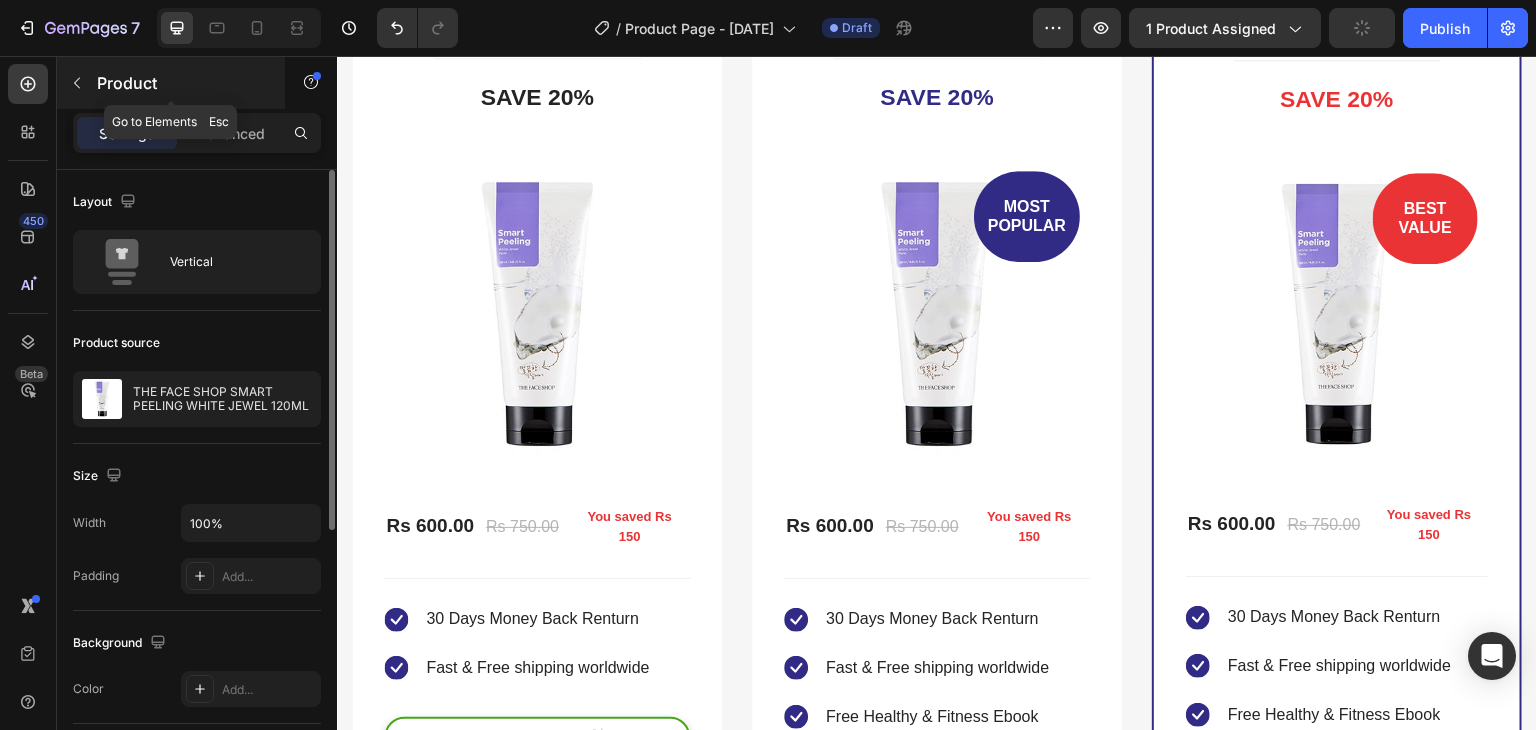 click 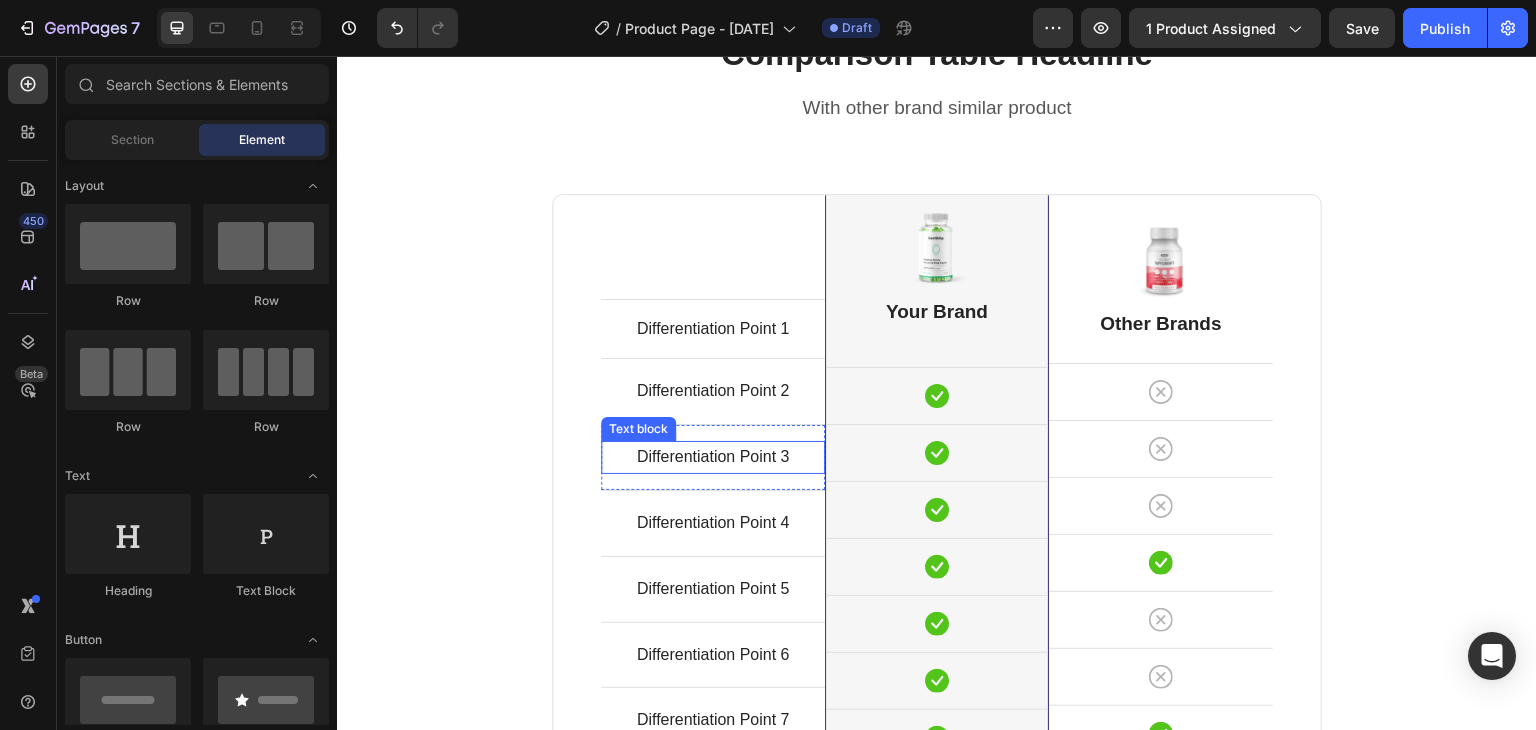 scroll, scrollTop: 4800, scrollLeft: 0, axis: vertical 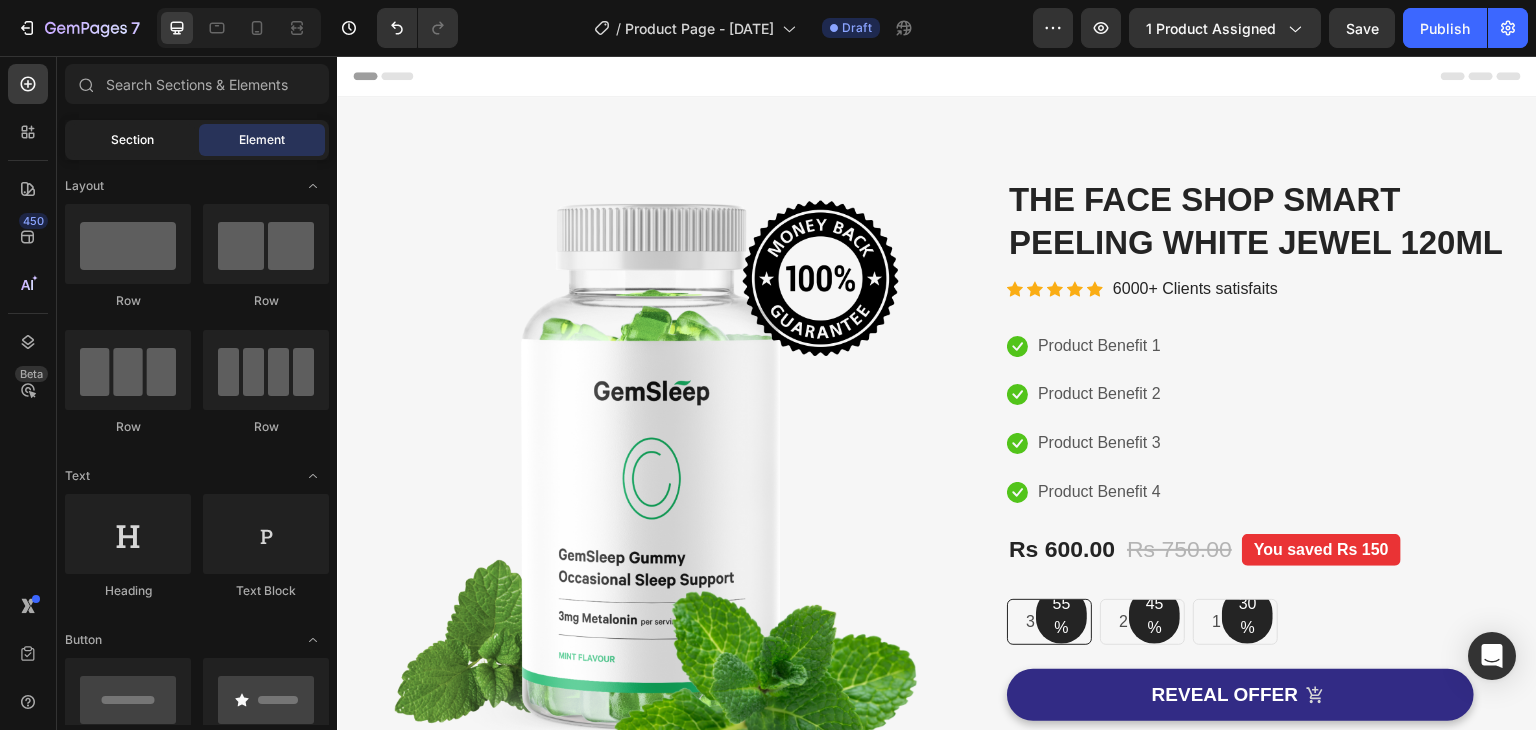 click on "Section" at bounding box center [132, 140] 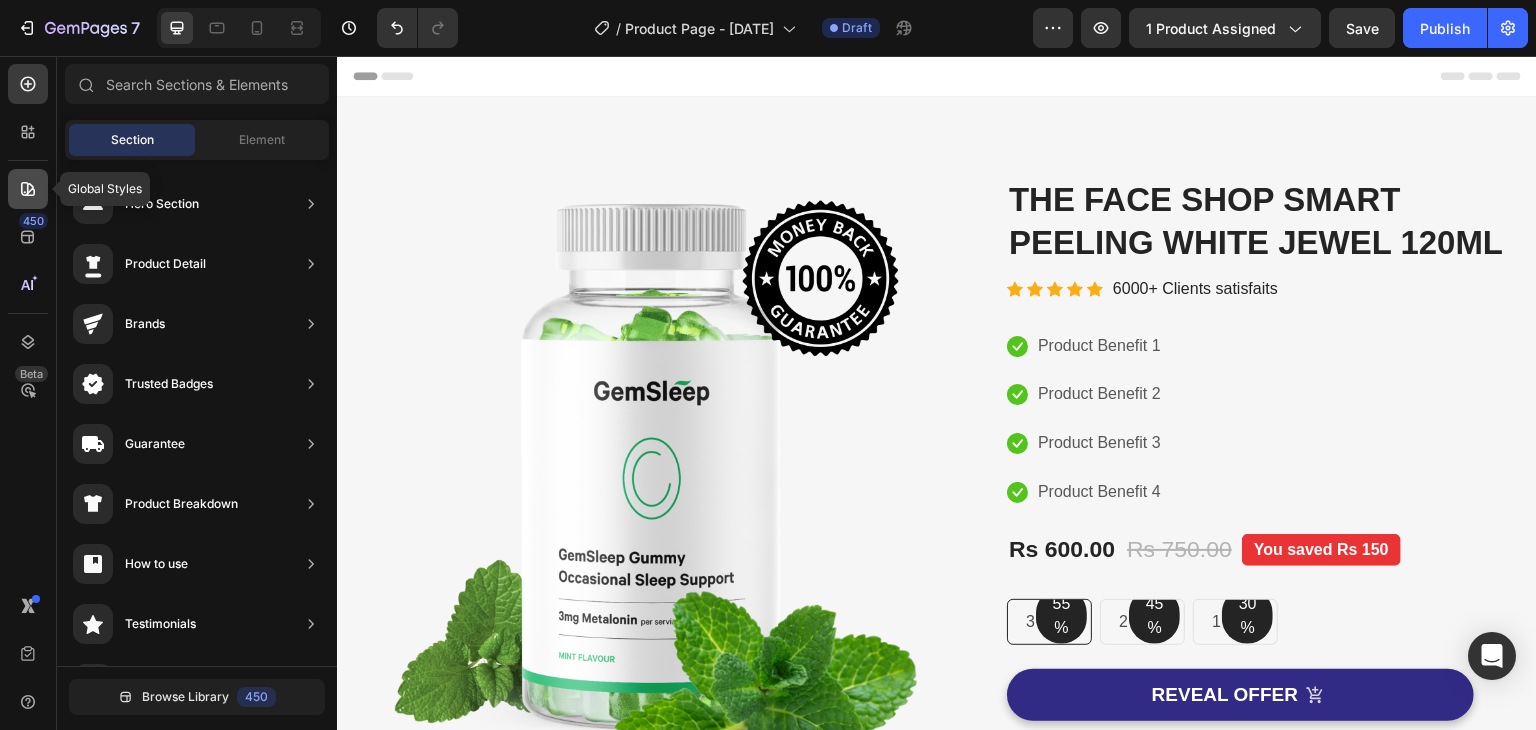 click 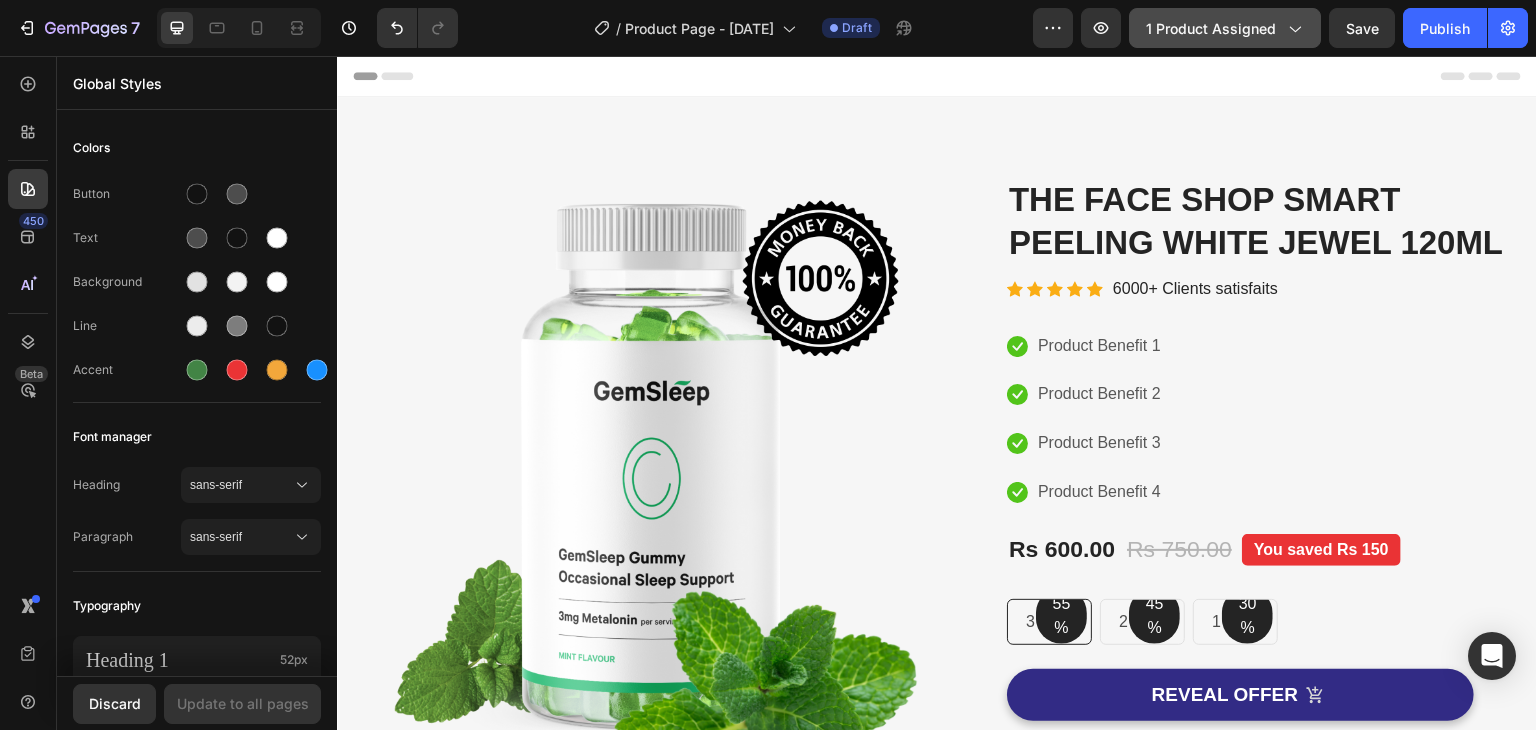 click on "1 product assigned" 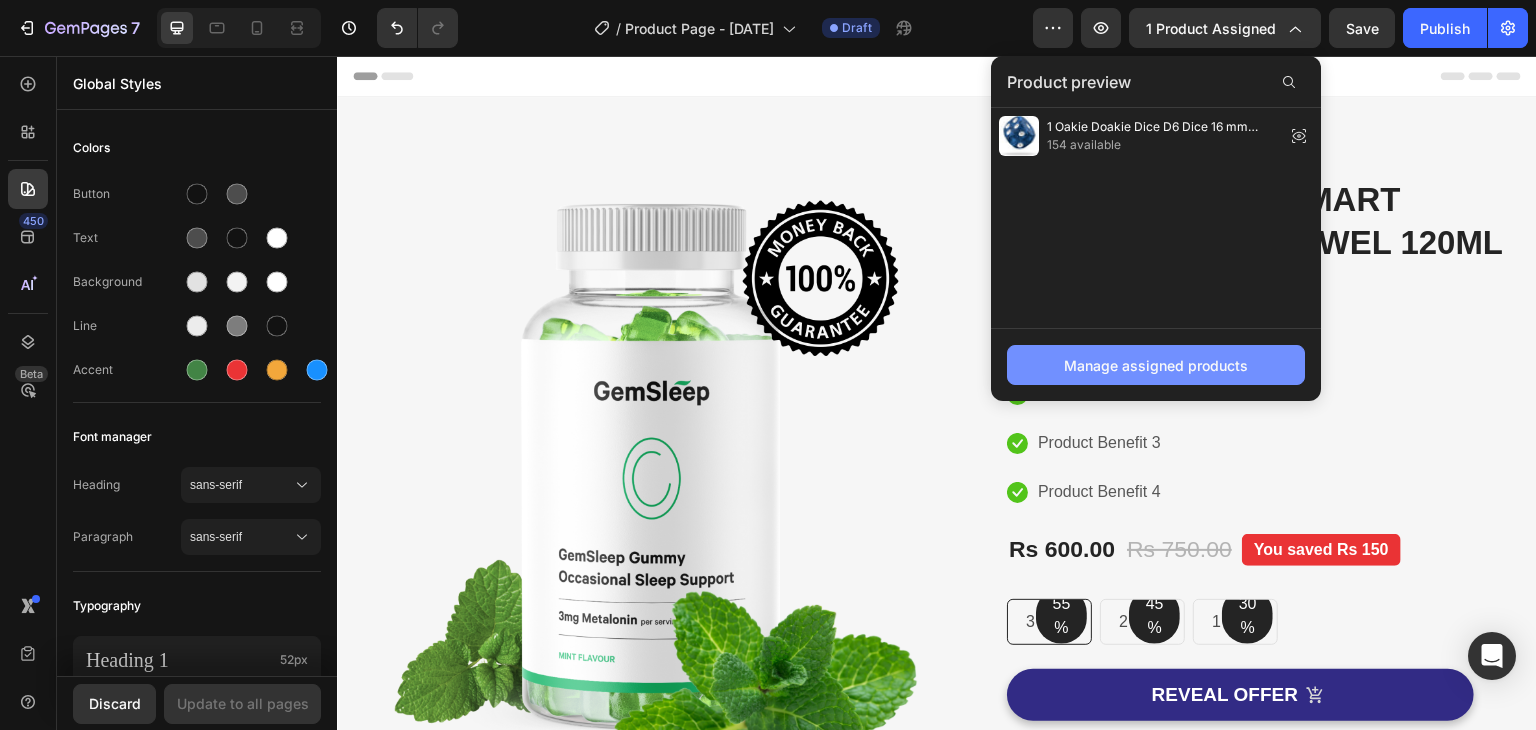 click on "Manage assigned products" at bounding box center [1156, 365] 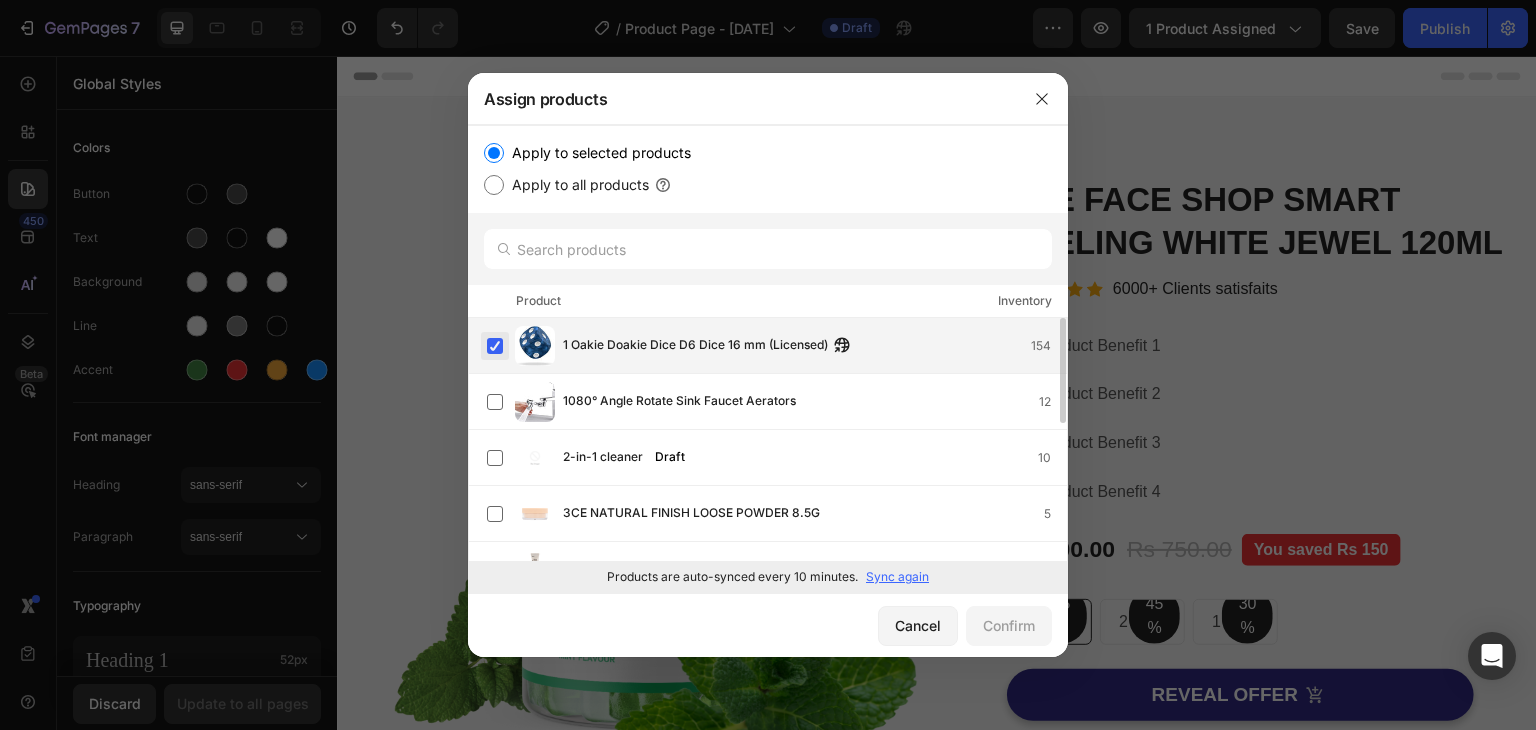 click at bounding box center [495, 346] 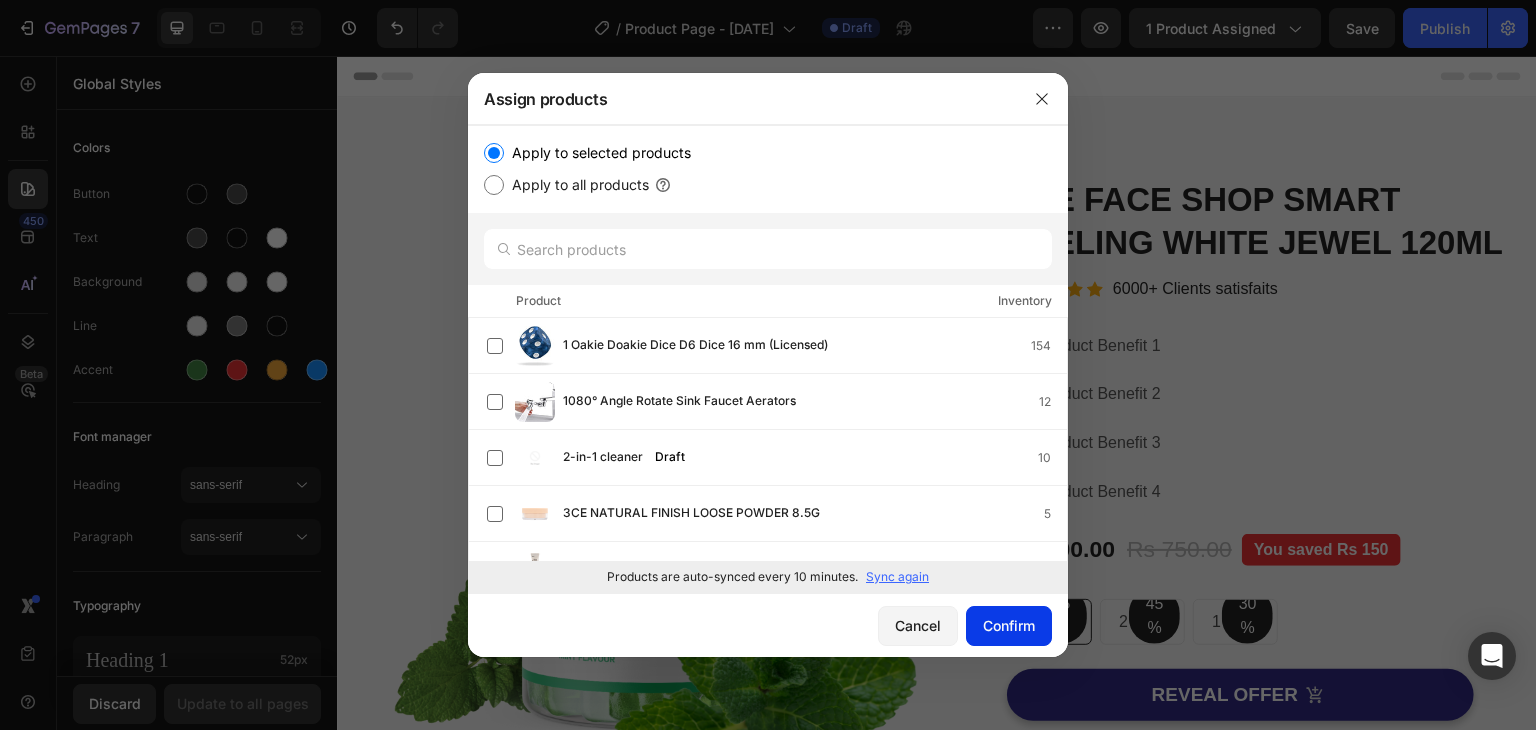 click on "Confirm" at bounding box center (1009, 625) 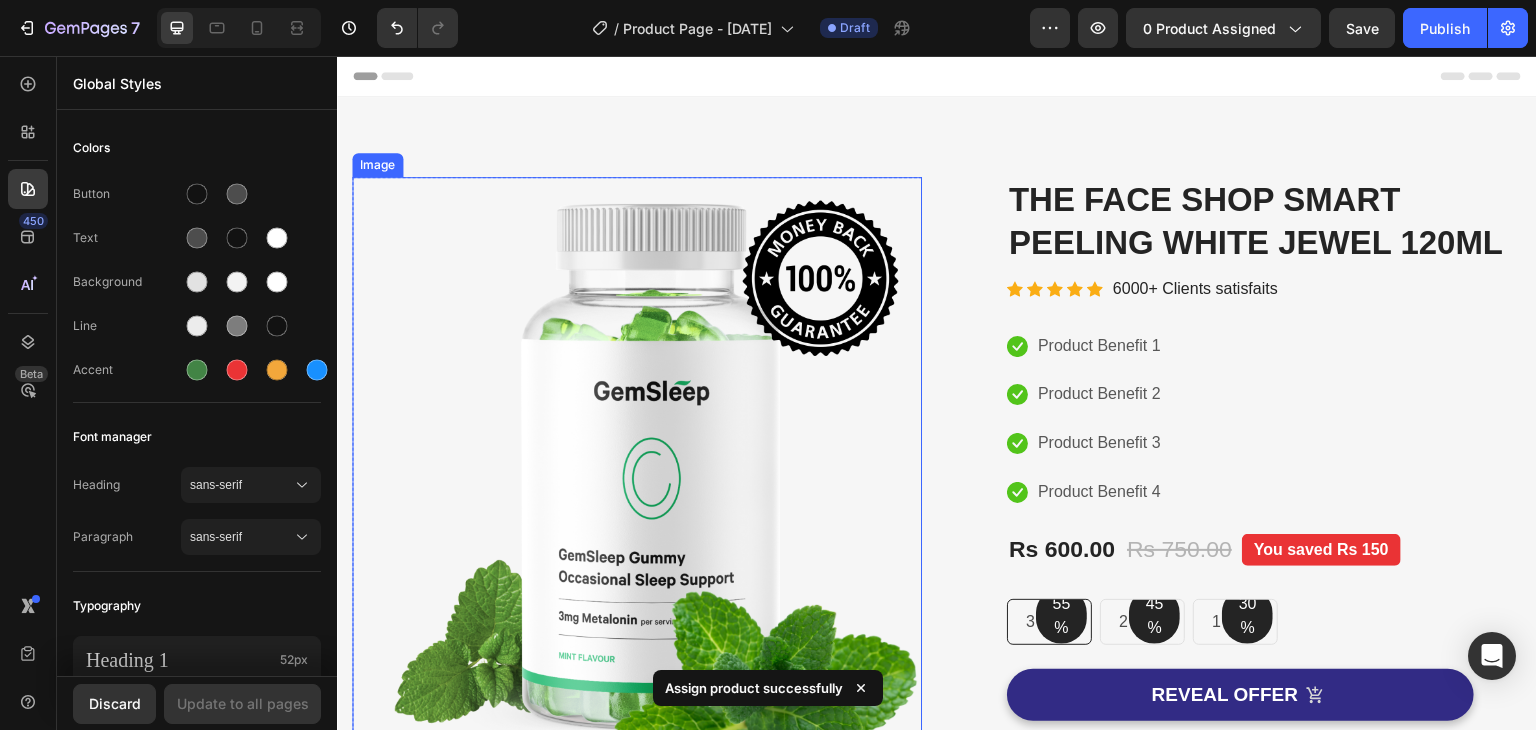 click at bounding box center (637, 475) 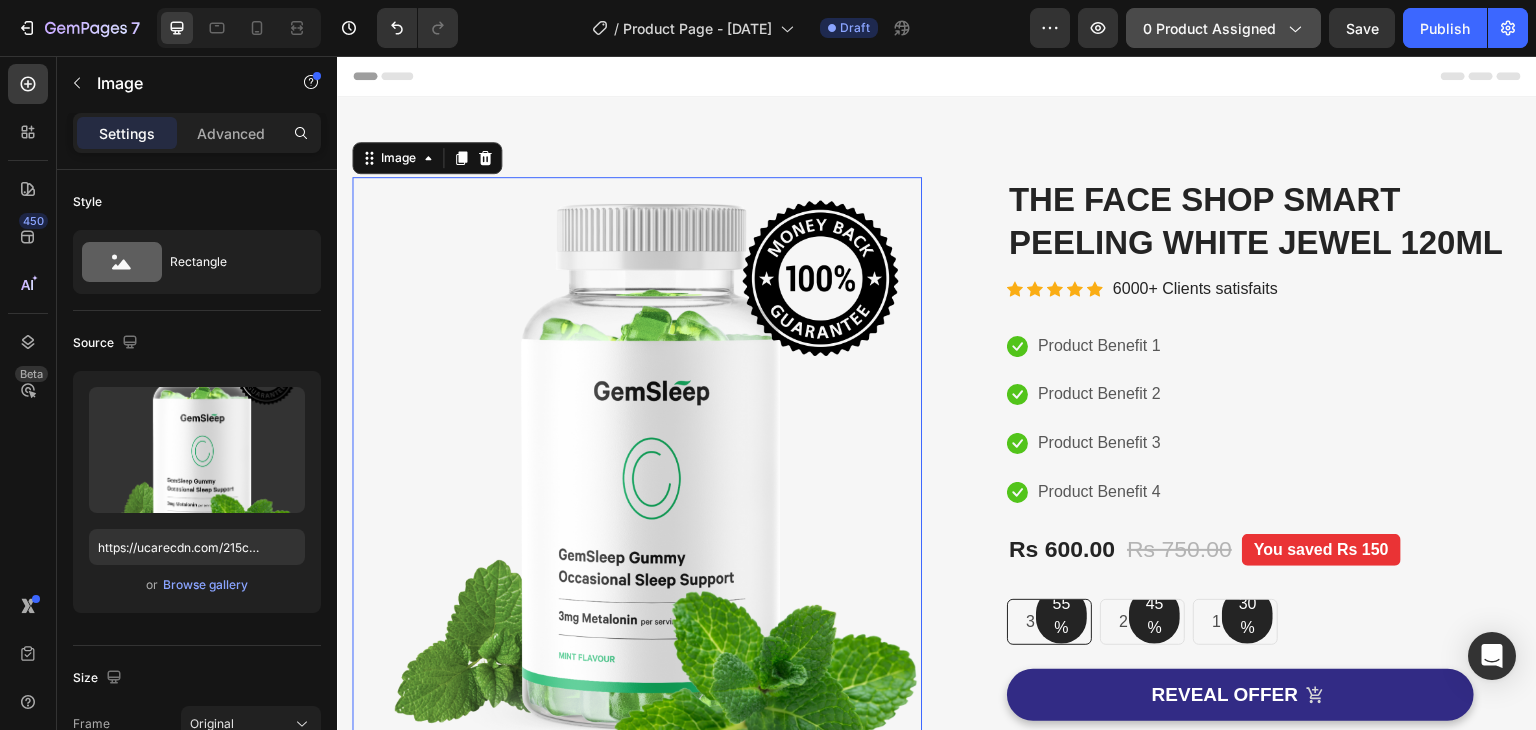 click 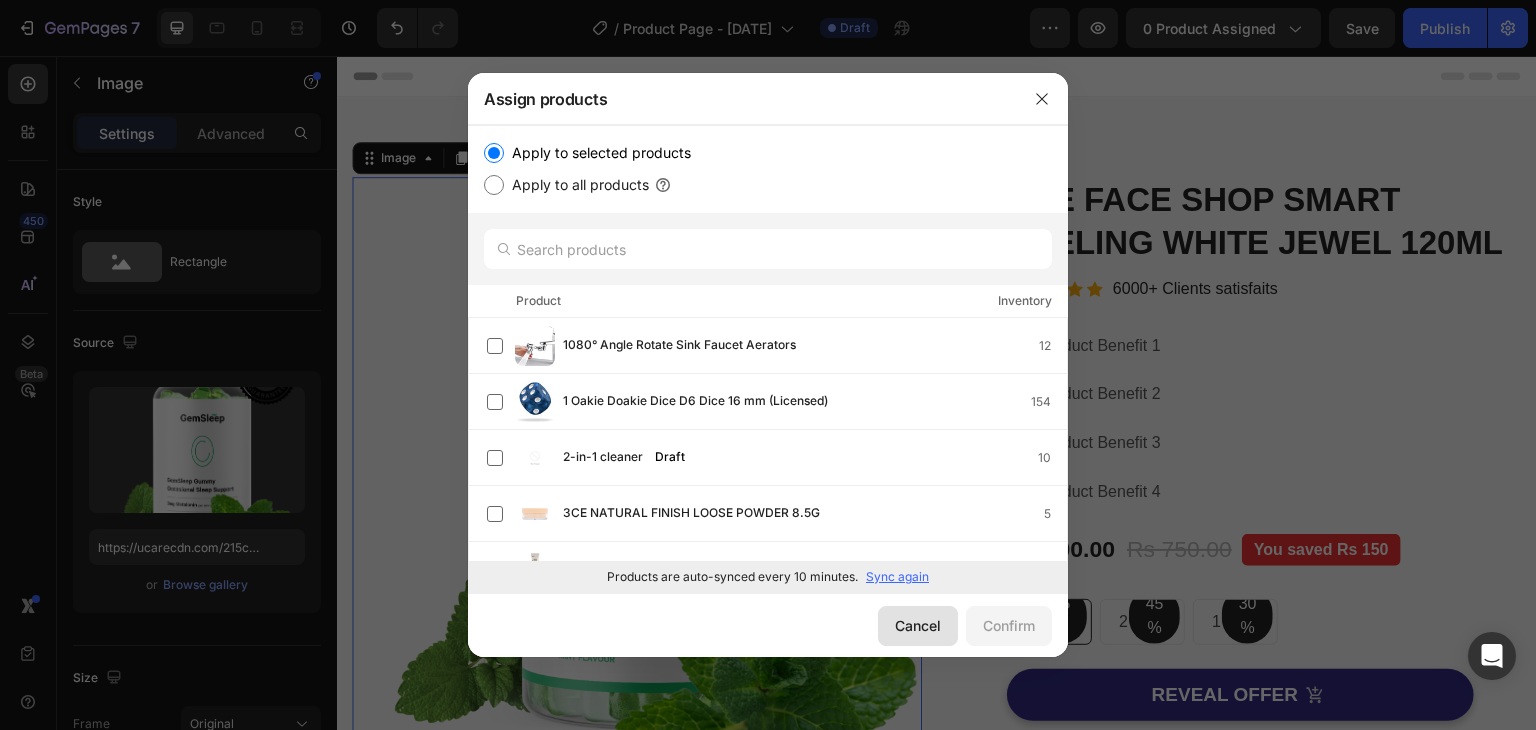 click on "Cancel" at bounding box center (918, 625) 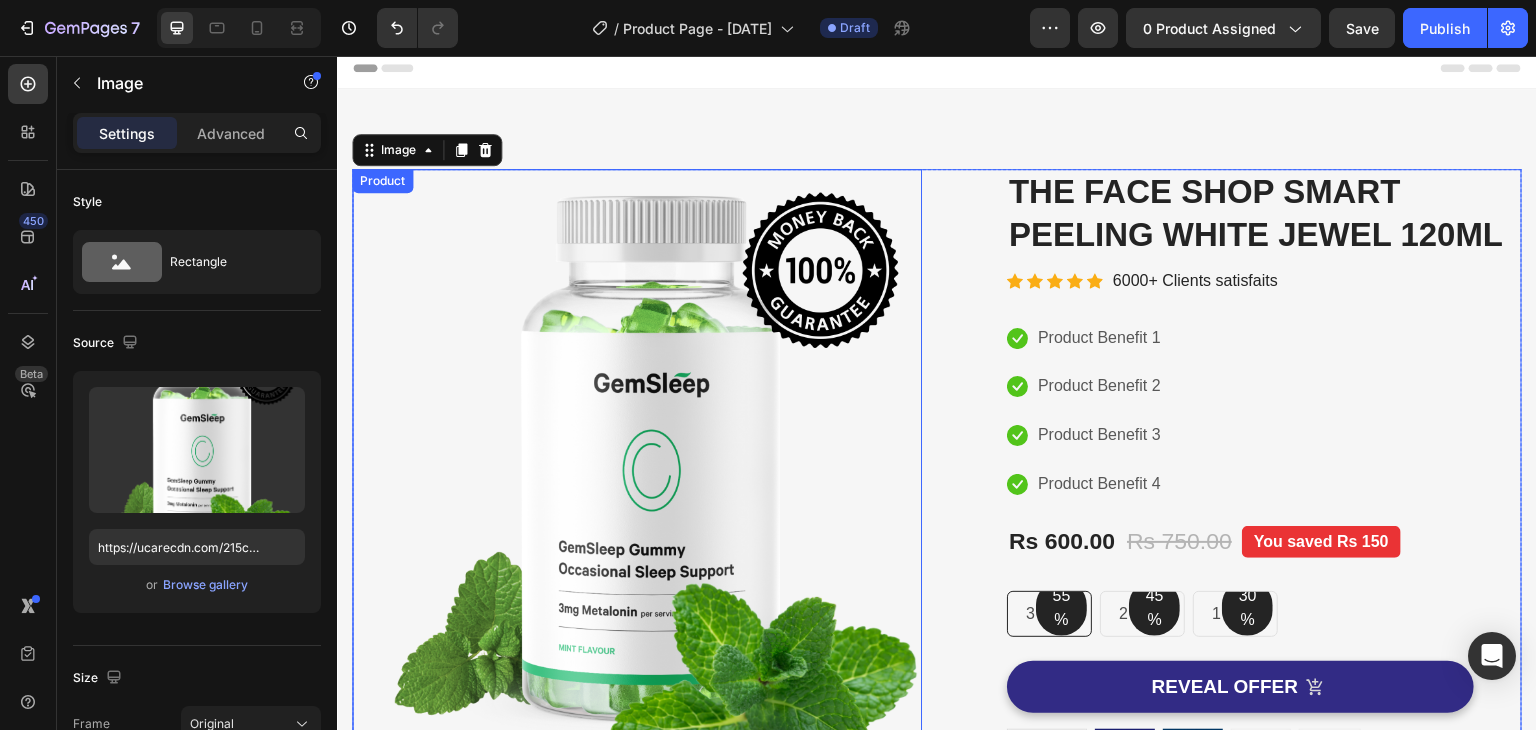 scroll, scrollTop: 0, scrollLeft: 0, axis: both 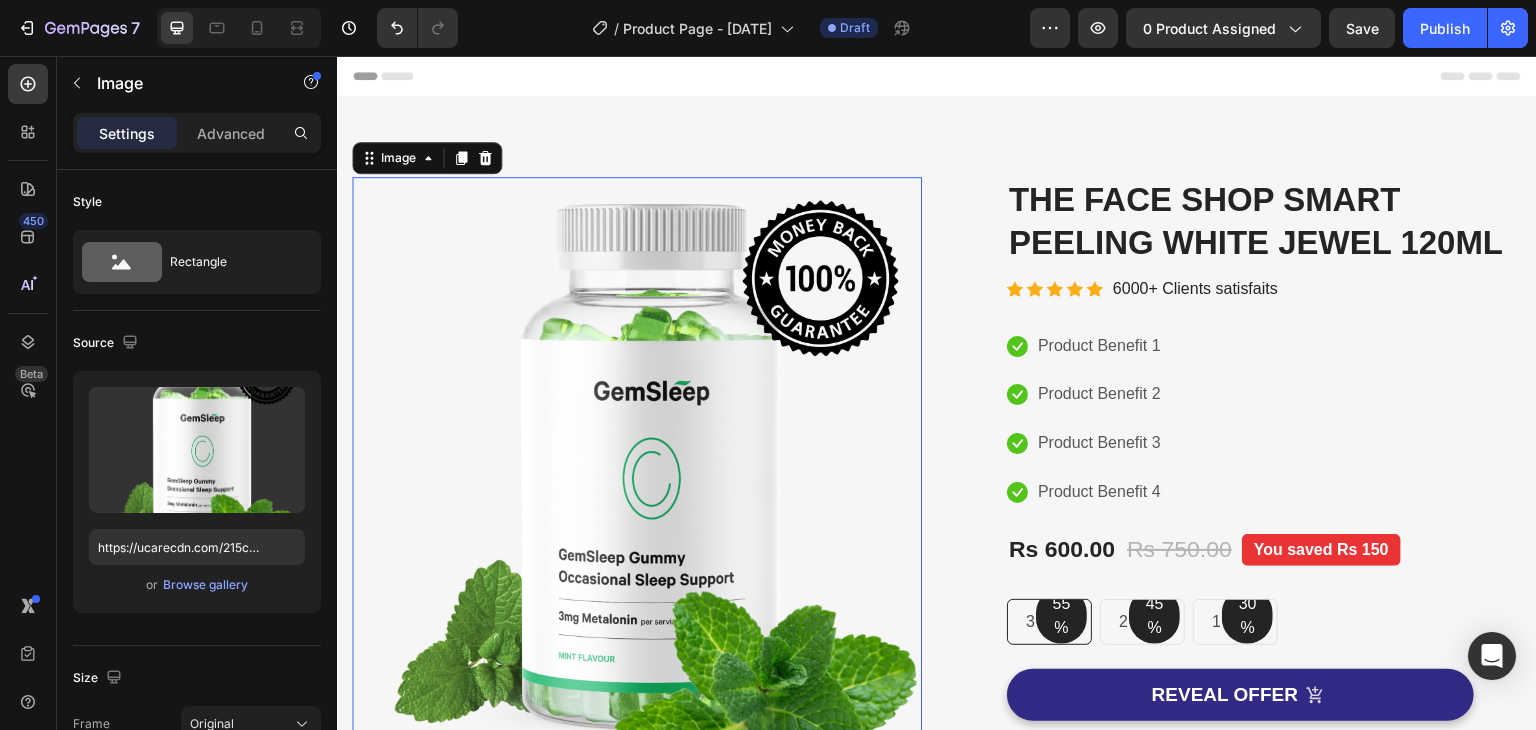 click at bounding box center [637, 475] 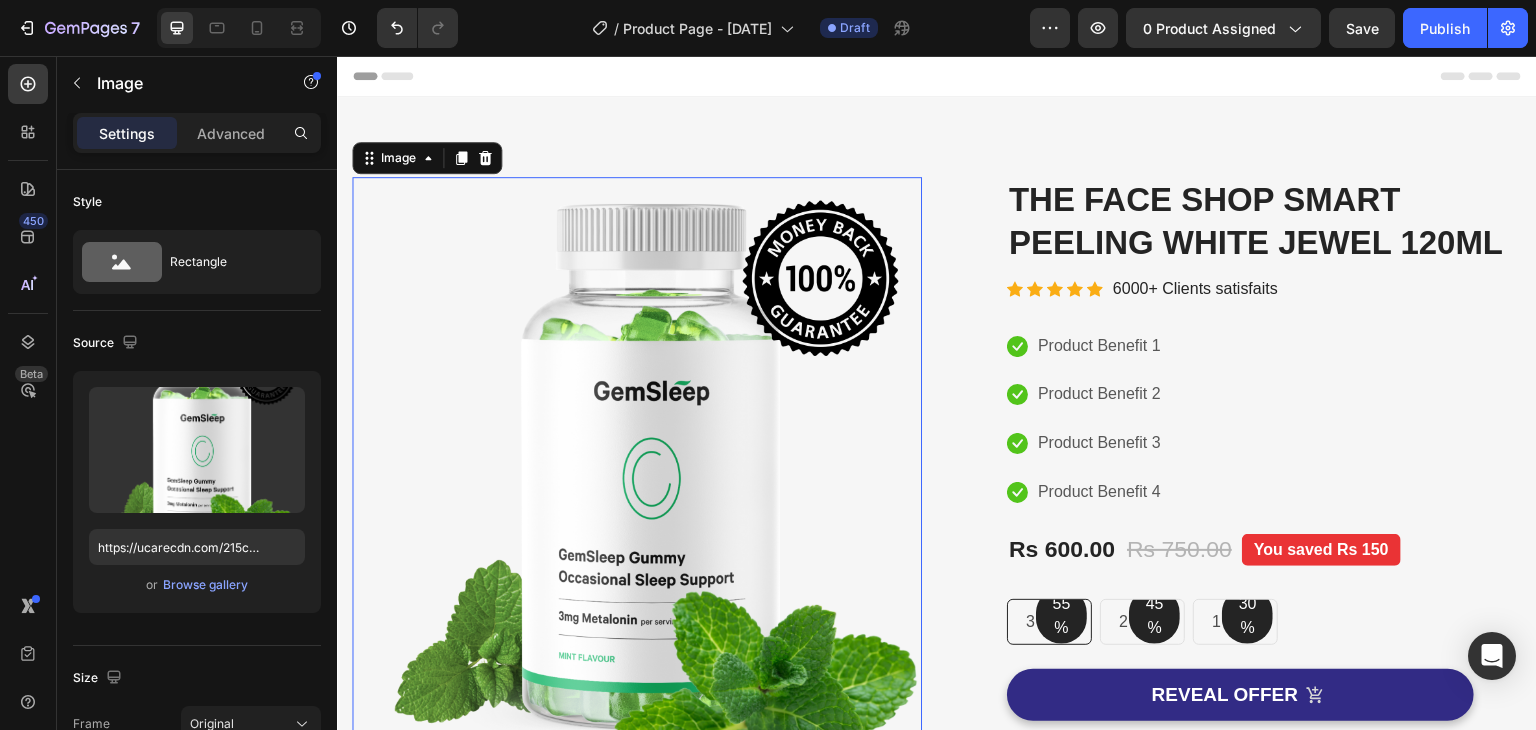 click at bounding box center [637, 475] 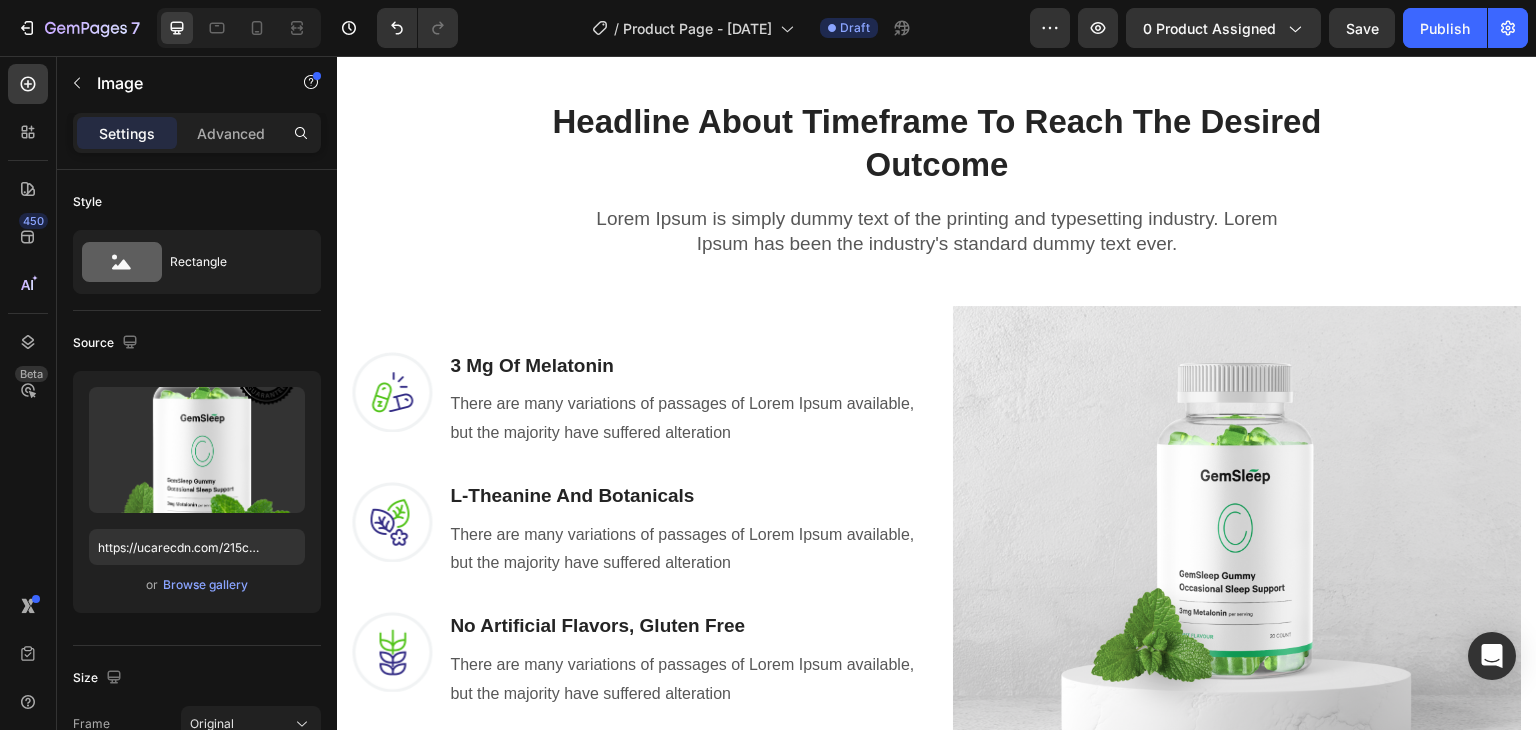 scroll, scrollTop: 1700, scrollLeft: 0, axis: vertical 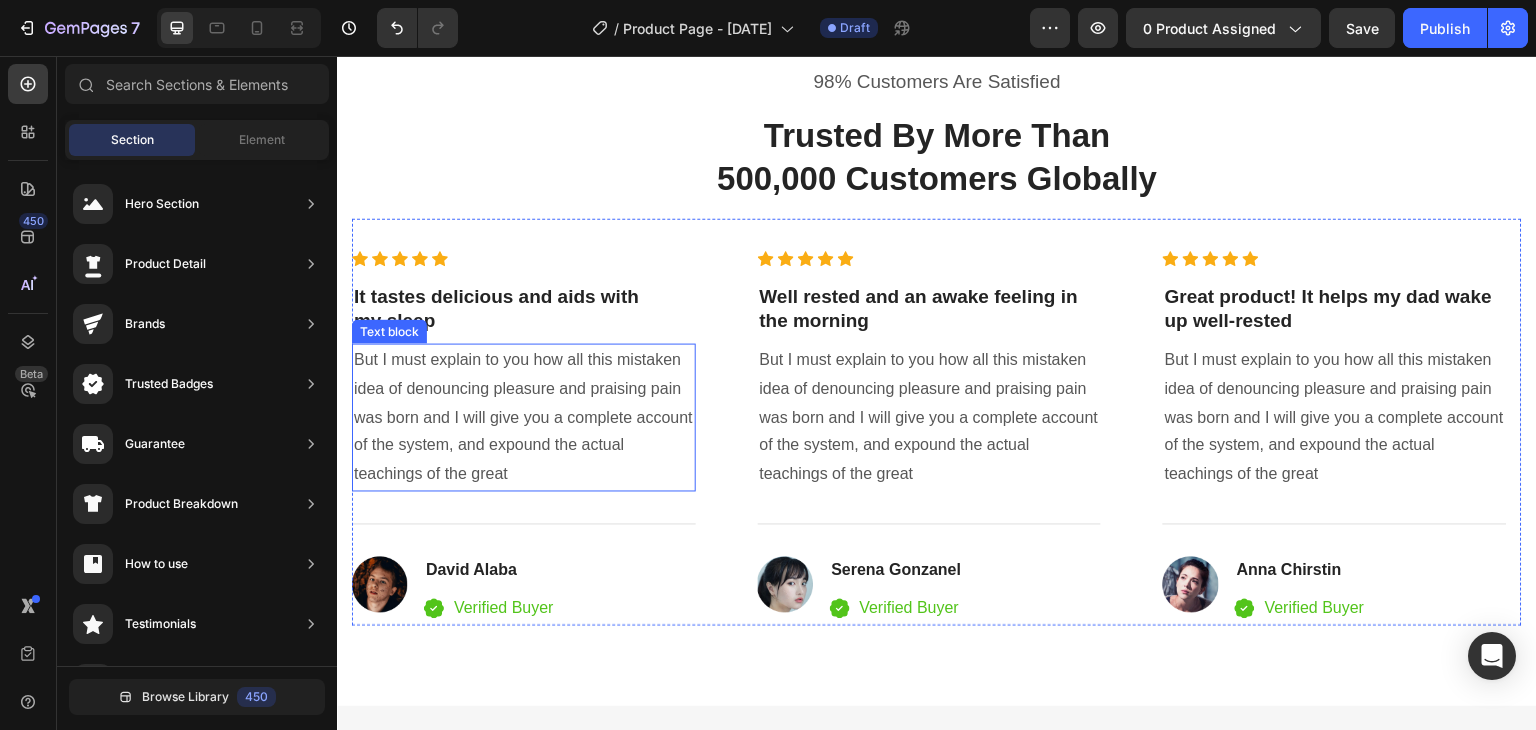 click on "But I must explain to you how all this mistaken idea of denouncing pleasure and praising pain was born and I will give you a complete account of the system, and expound the actual teachings of the great" at bounding box center (524, 418) 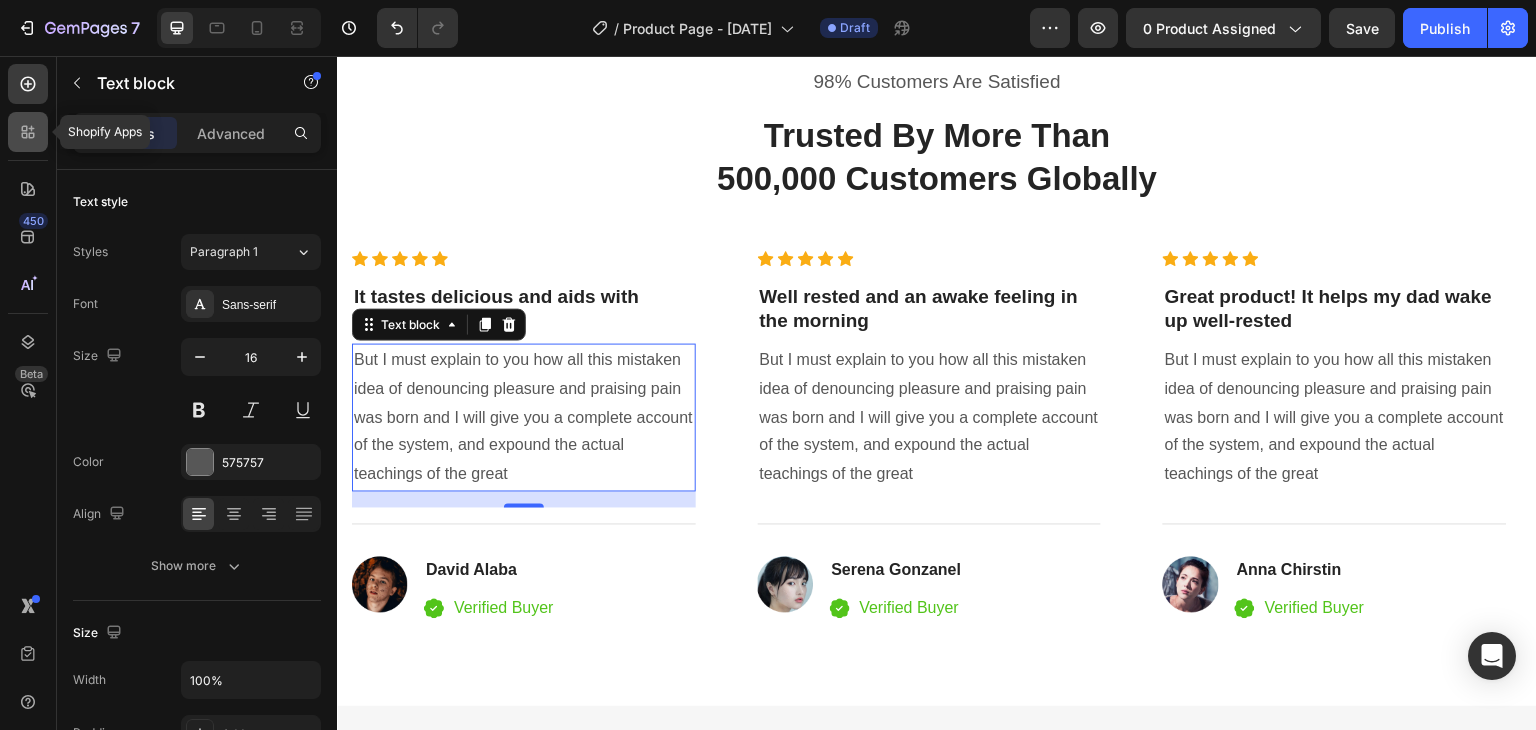 click 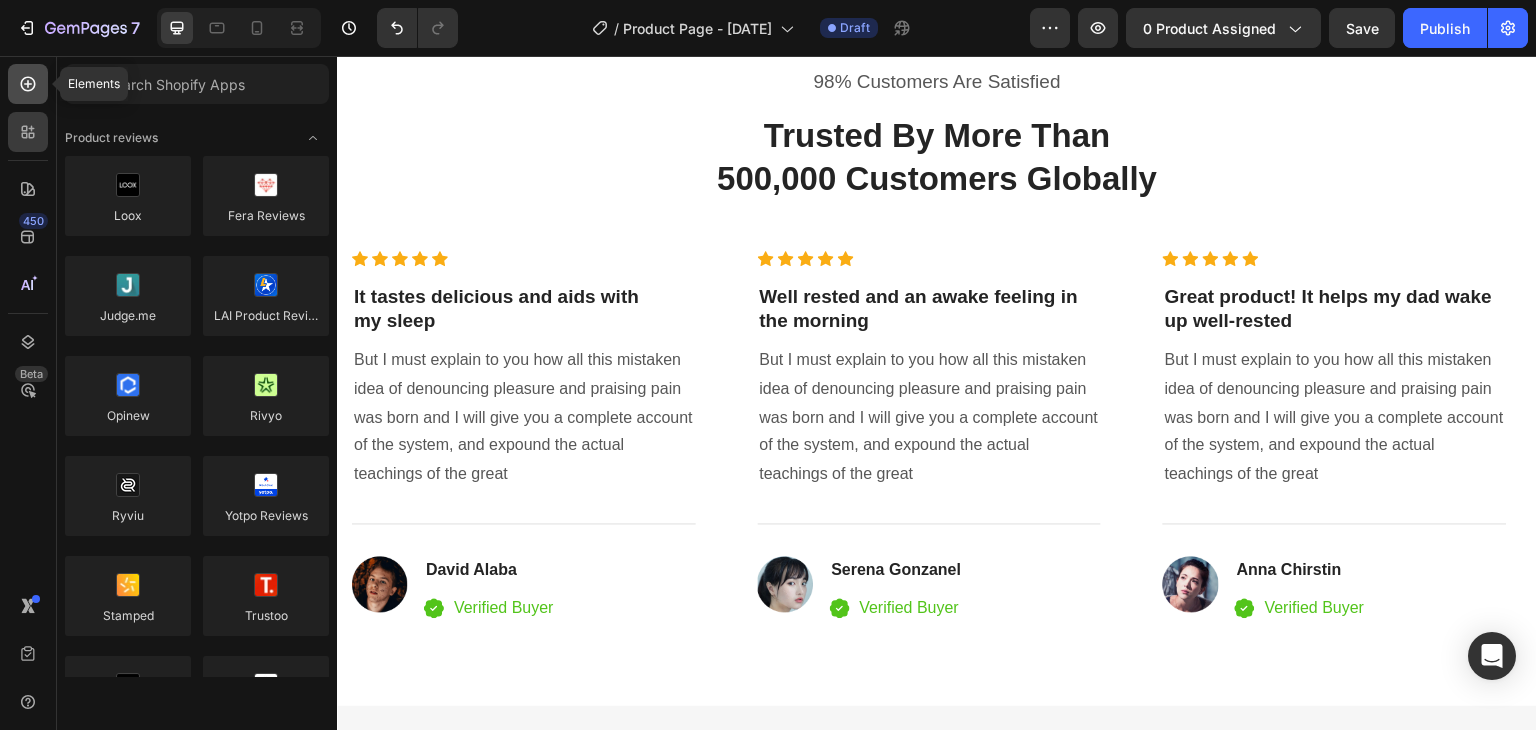 click 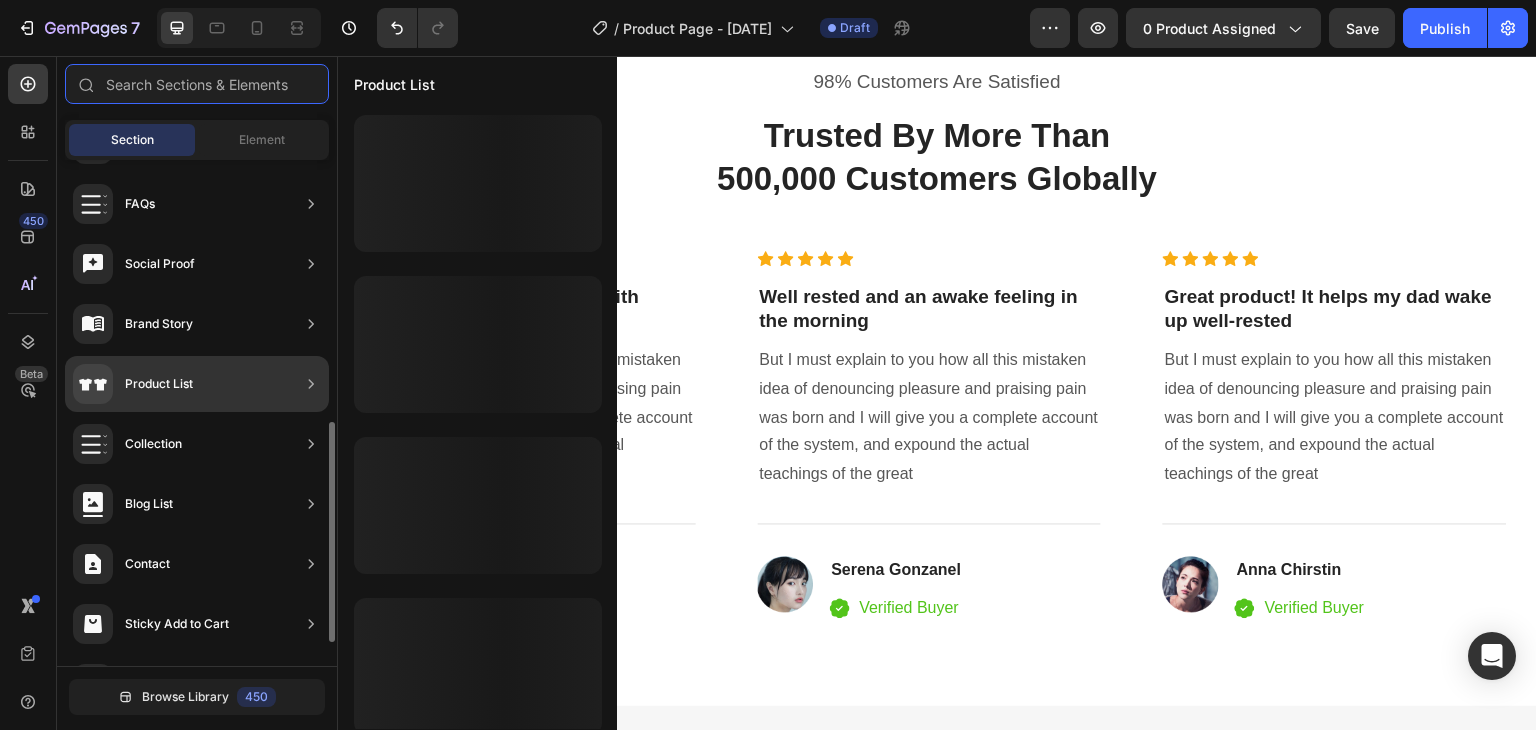 scroll, scrollTop: 654, scrollLeft: 0, axis: vertical 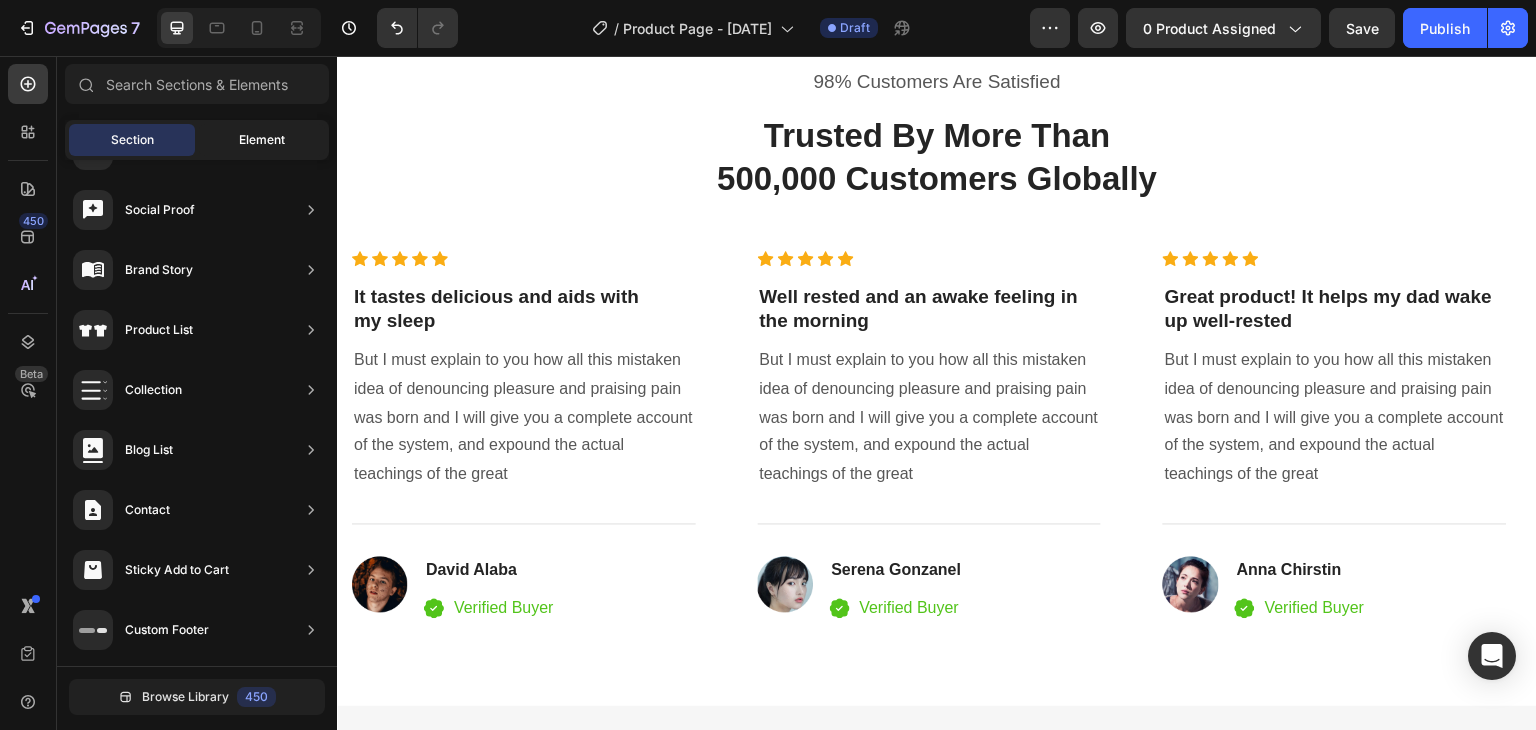 click on "Element" at bounding box center (262, 140) 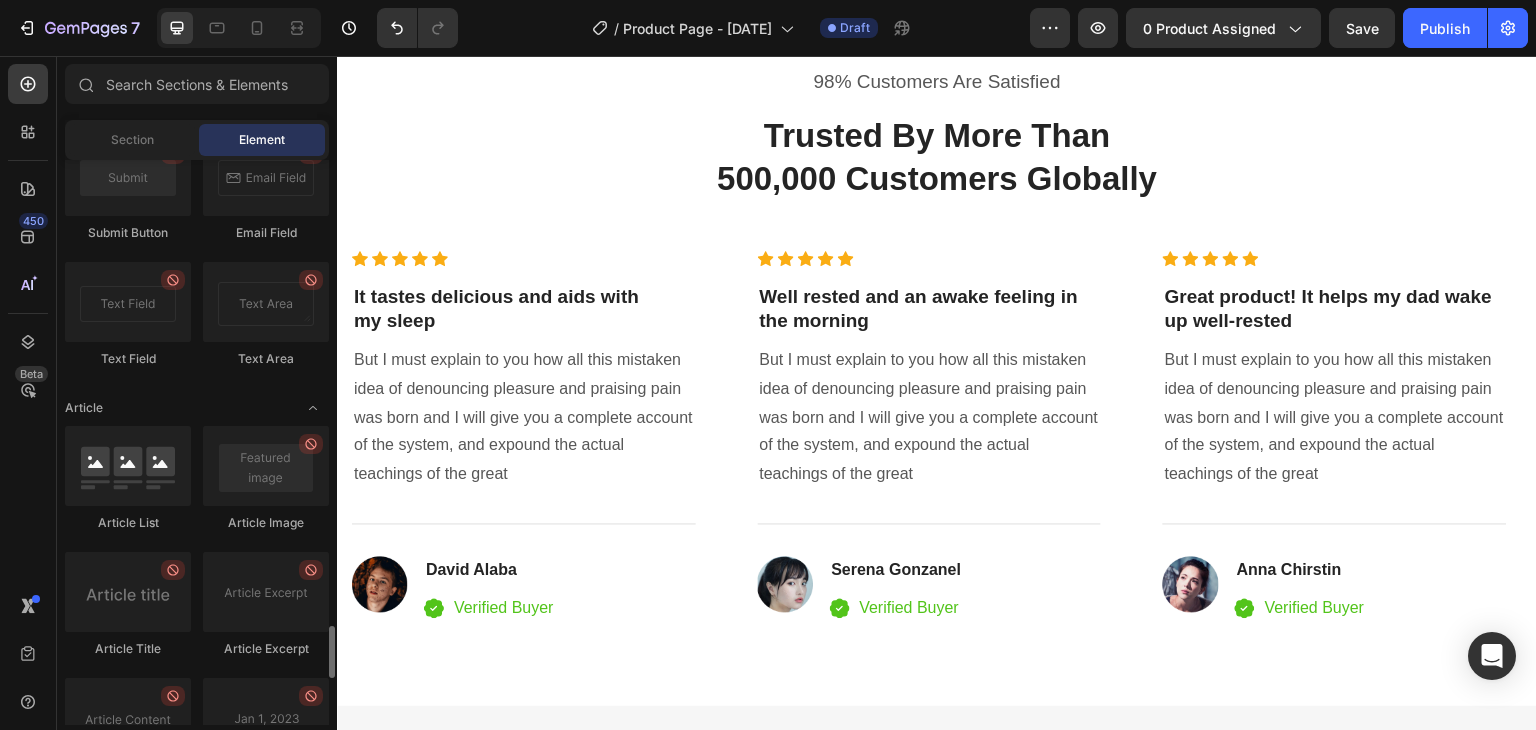 scroll, scrollTop: 5494, scrollLeft: 0, axis: vertical 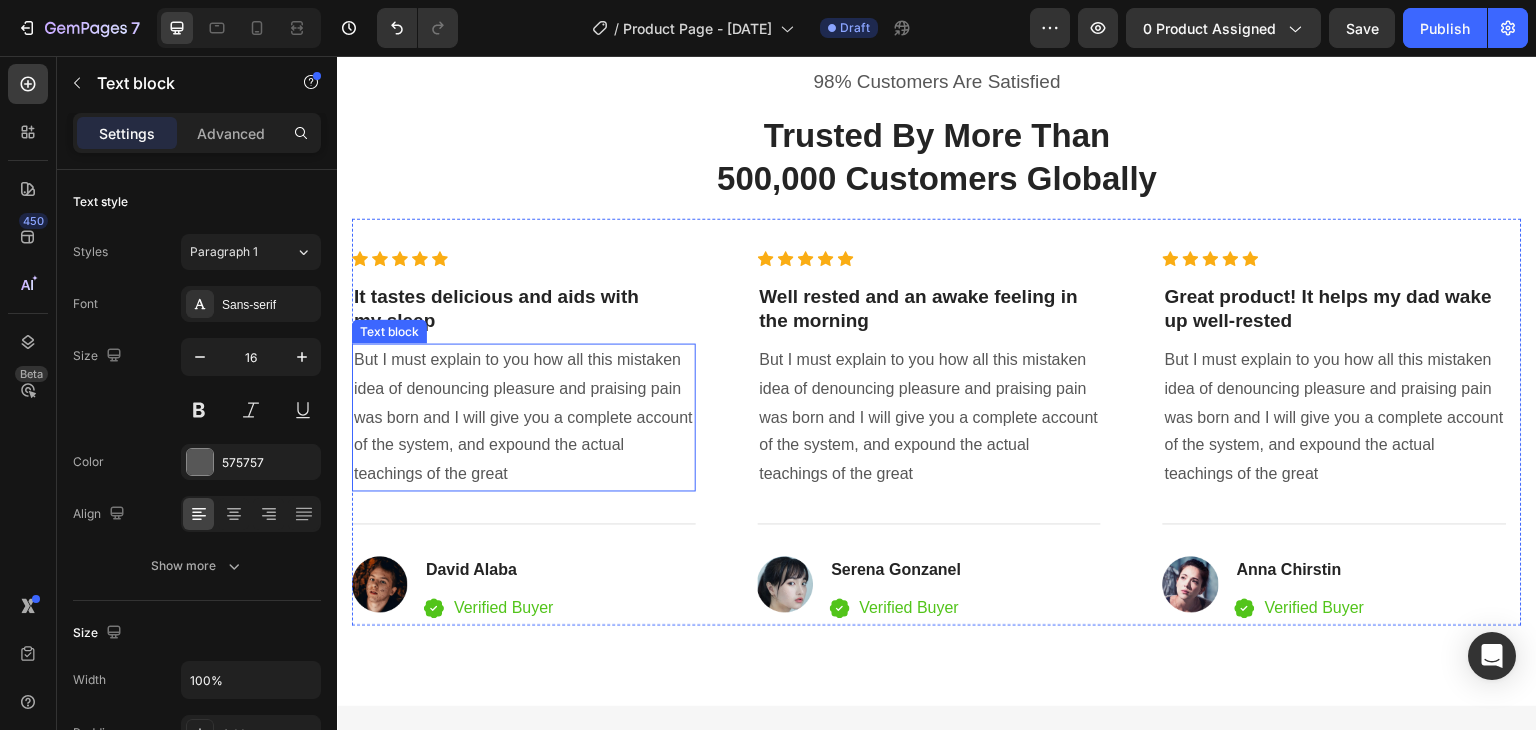 click on "But I must explain to you how all this mistaken idea of denouncing pleasure and praising pain was born and I will give you a complete account of the system, and expound the actual teachings of the great" at bounding box center (524, 418) 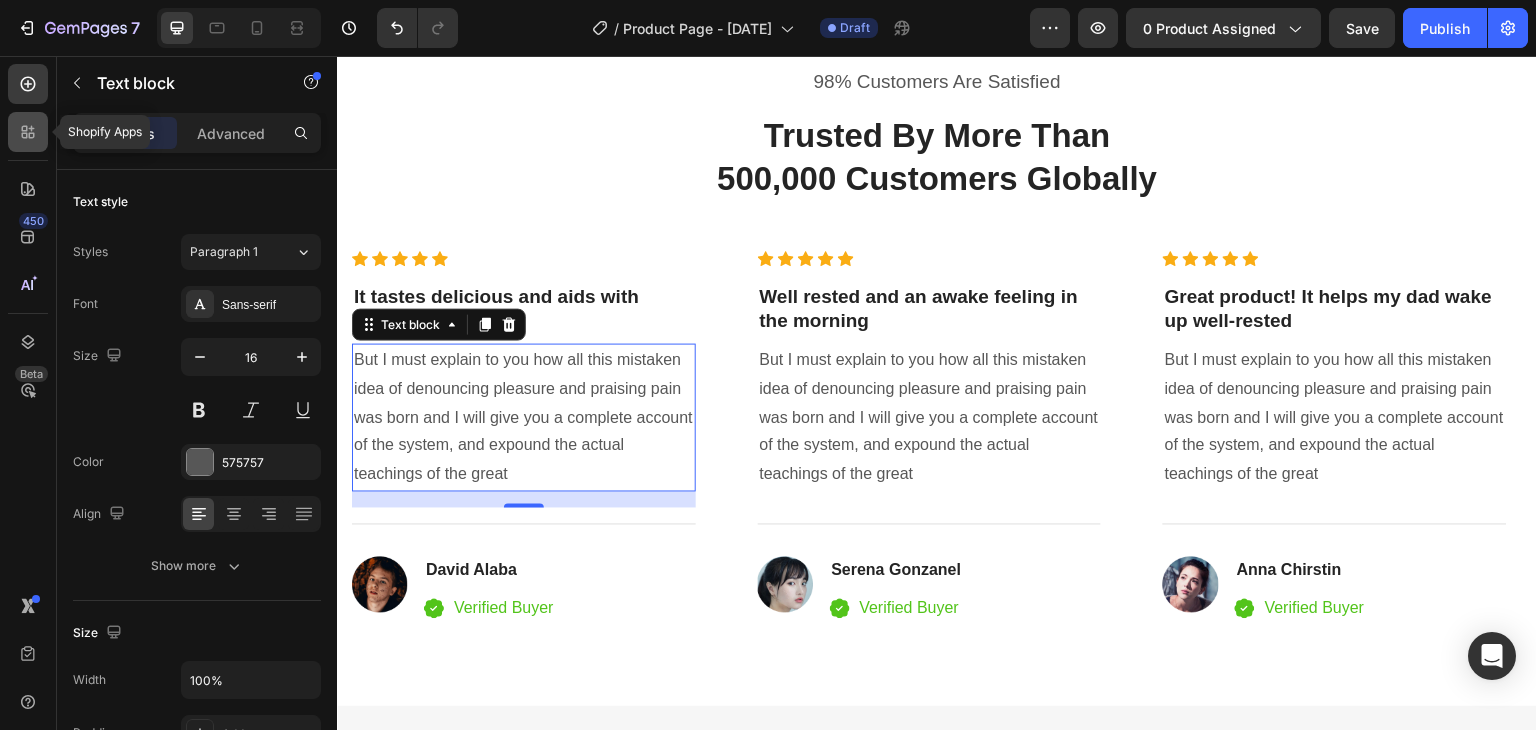 click 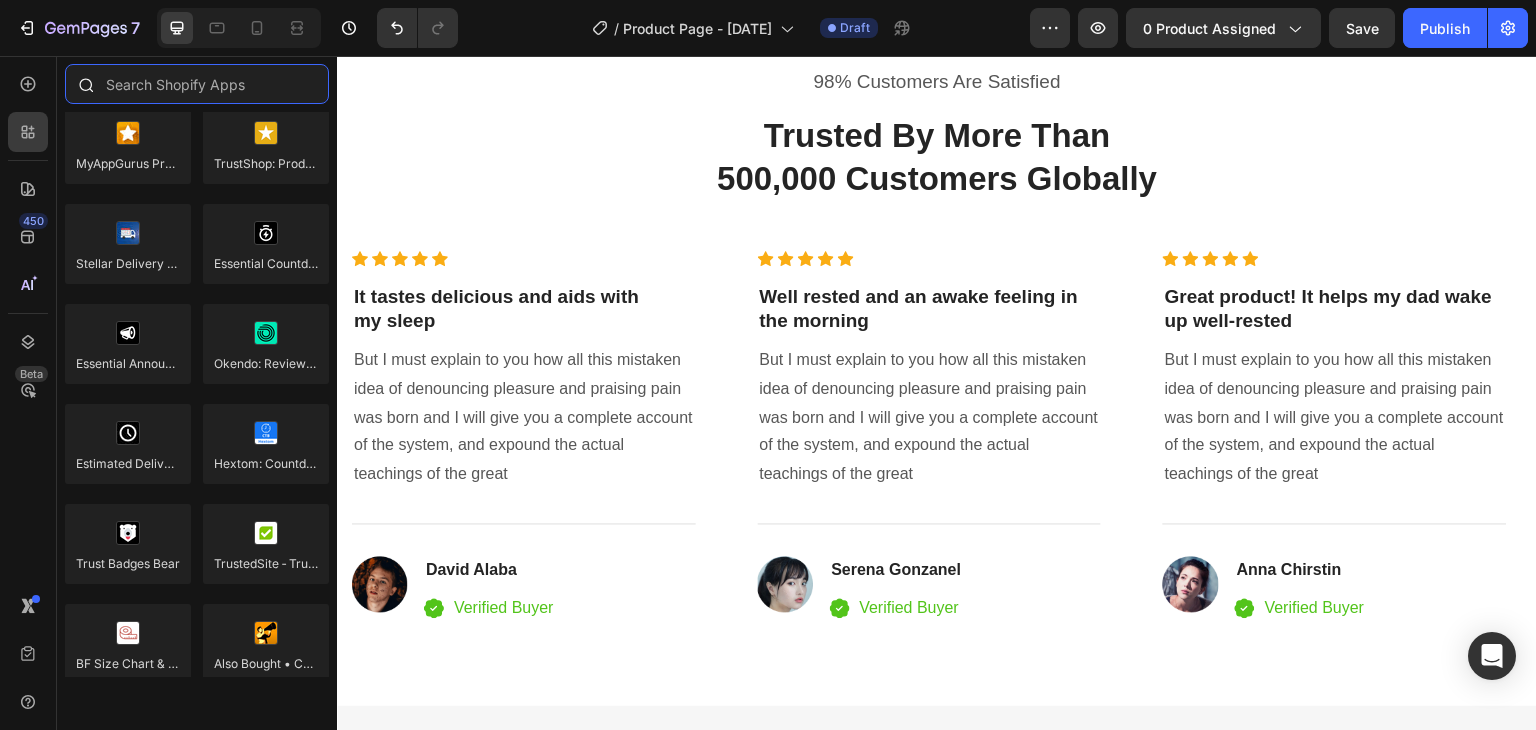 click at bounding box center [197, 84] 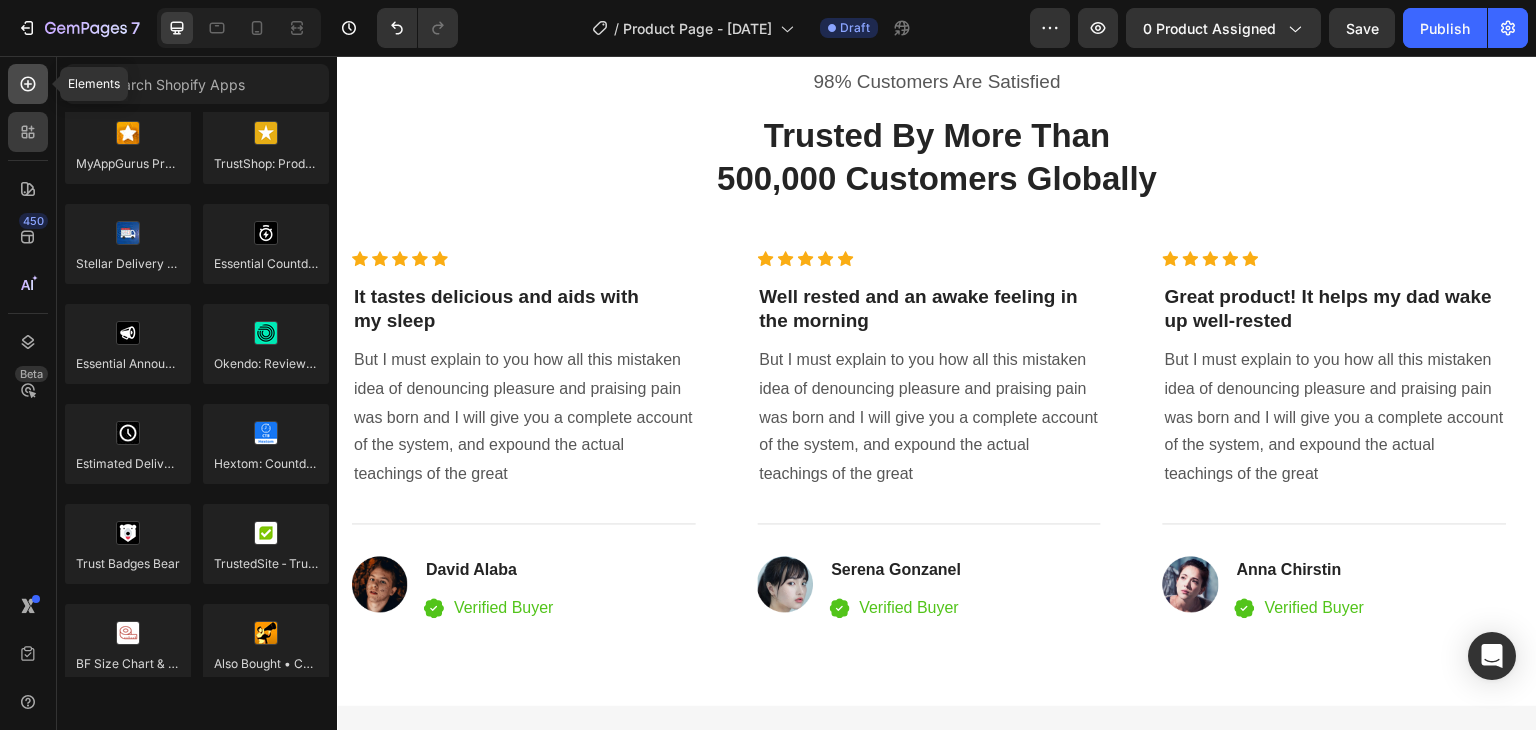click 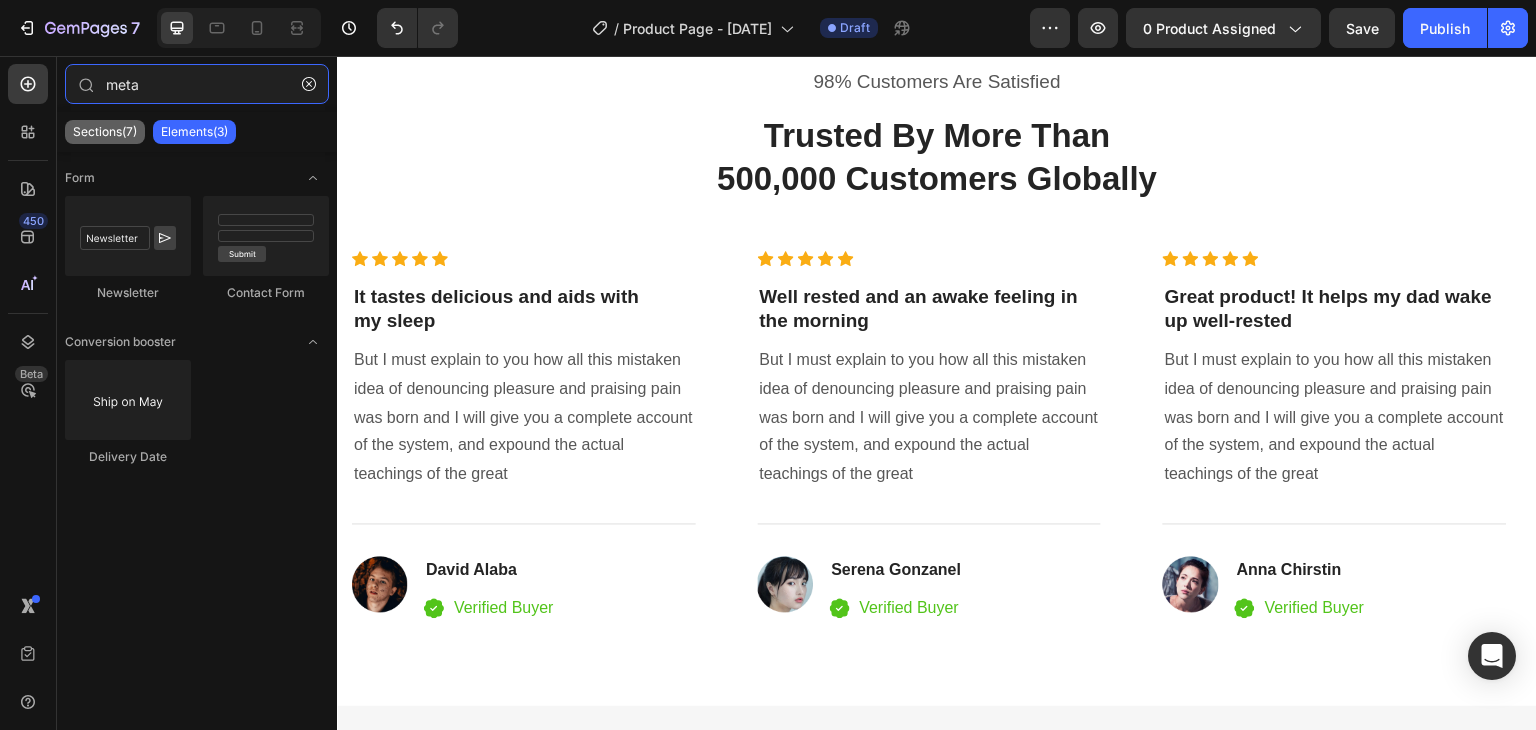 type on "meta" 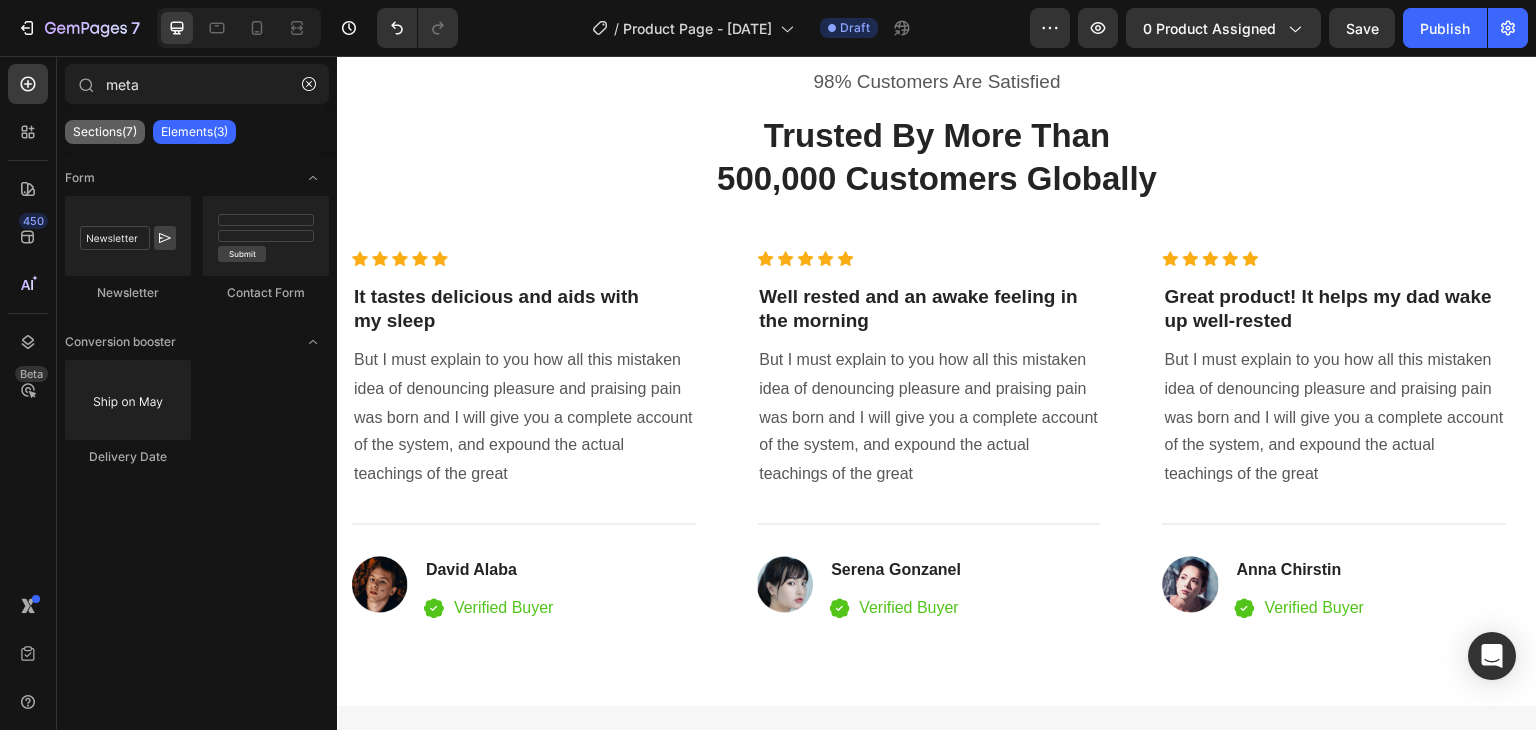 click on "Sections(7)" at bounding box center (105, 132) 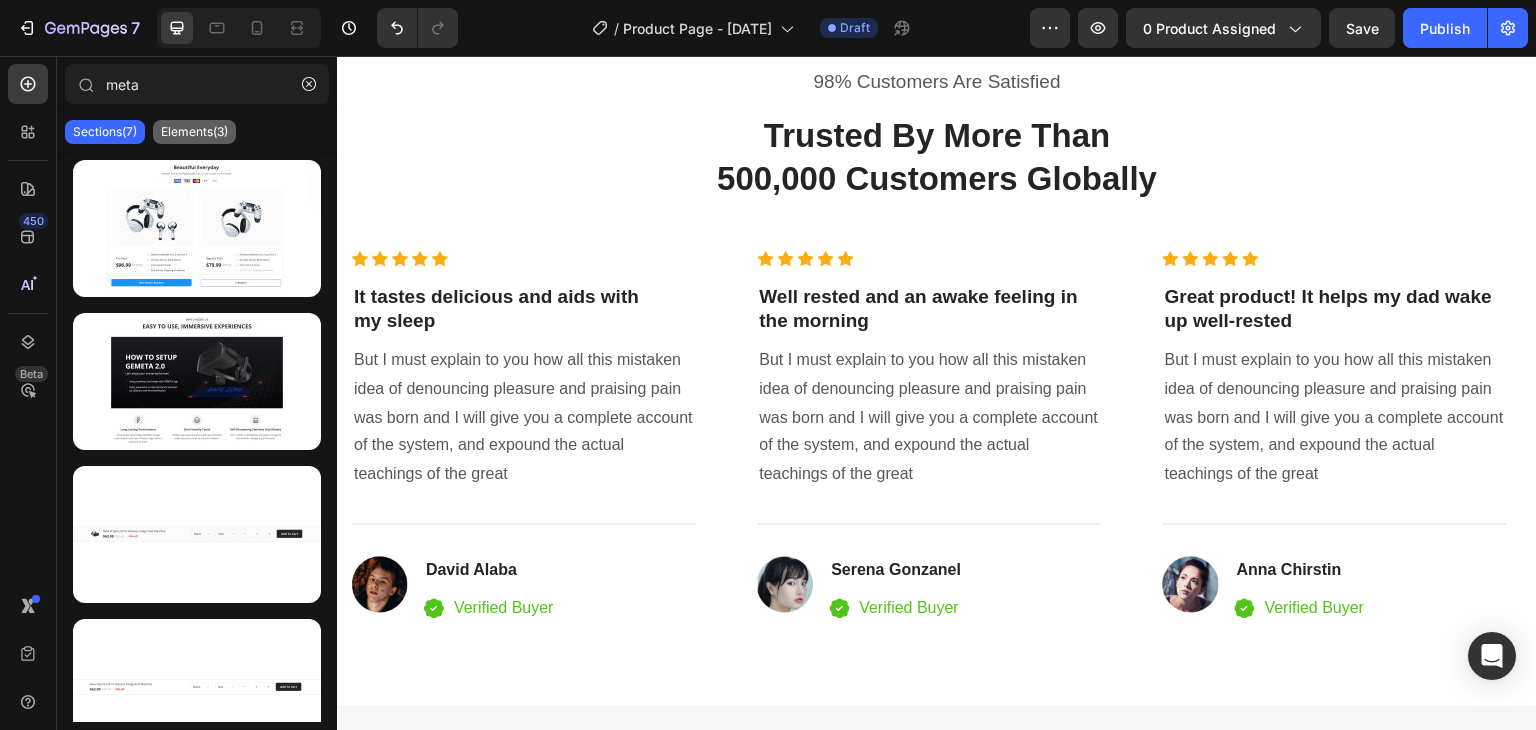 click on "Elements(3)" at bounding box center (194, 132) 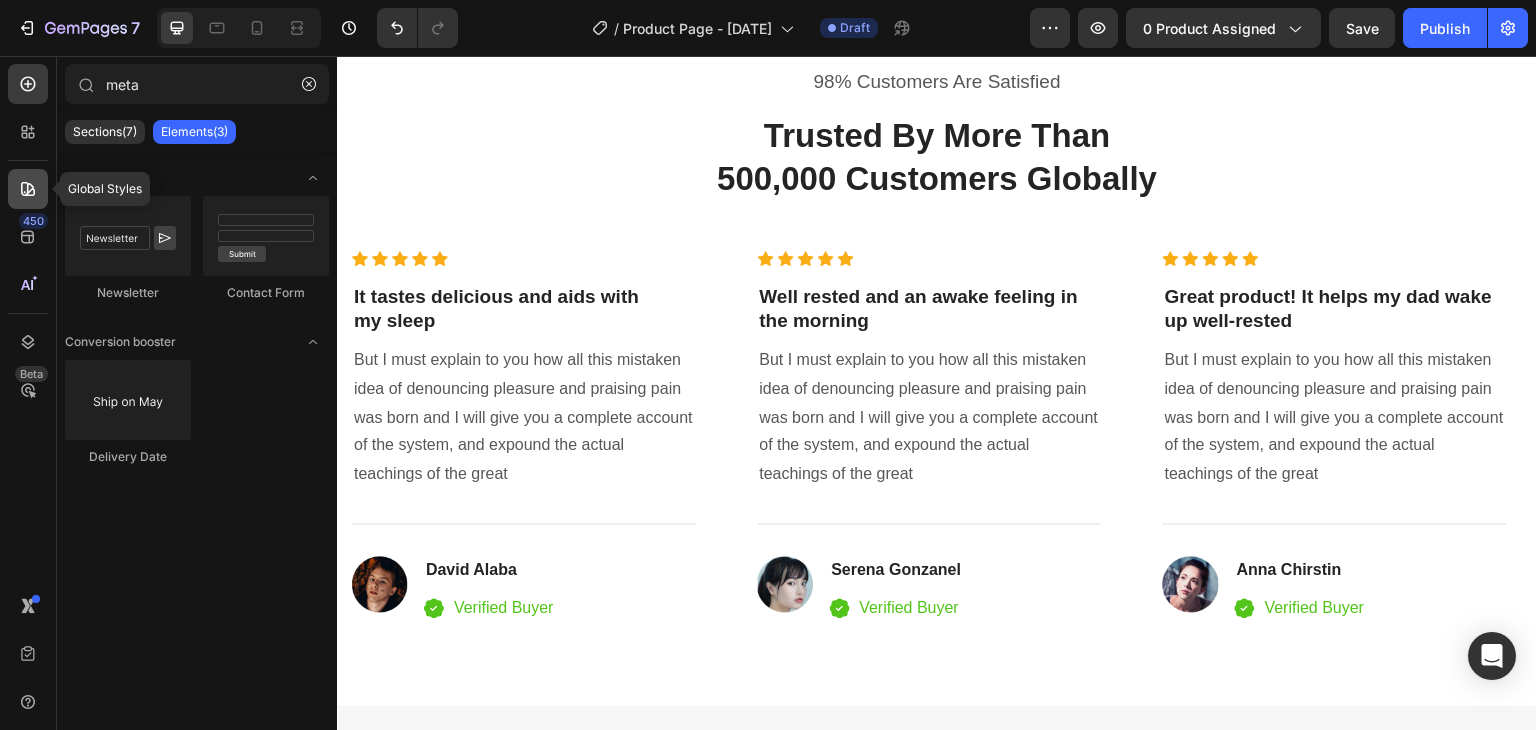 click 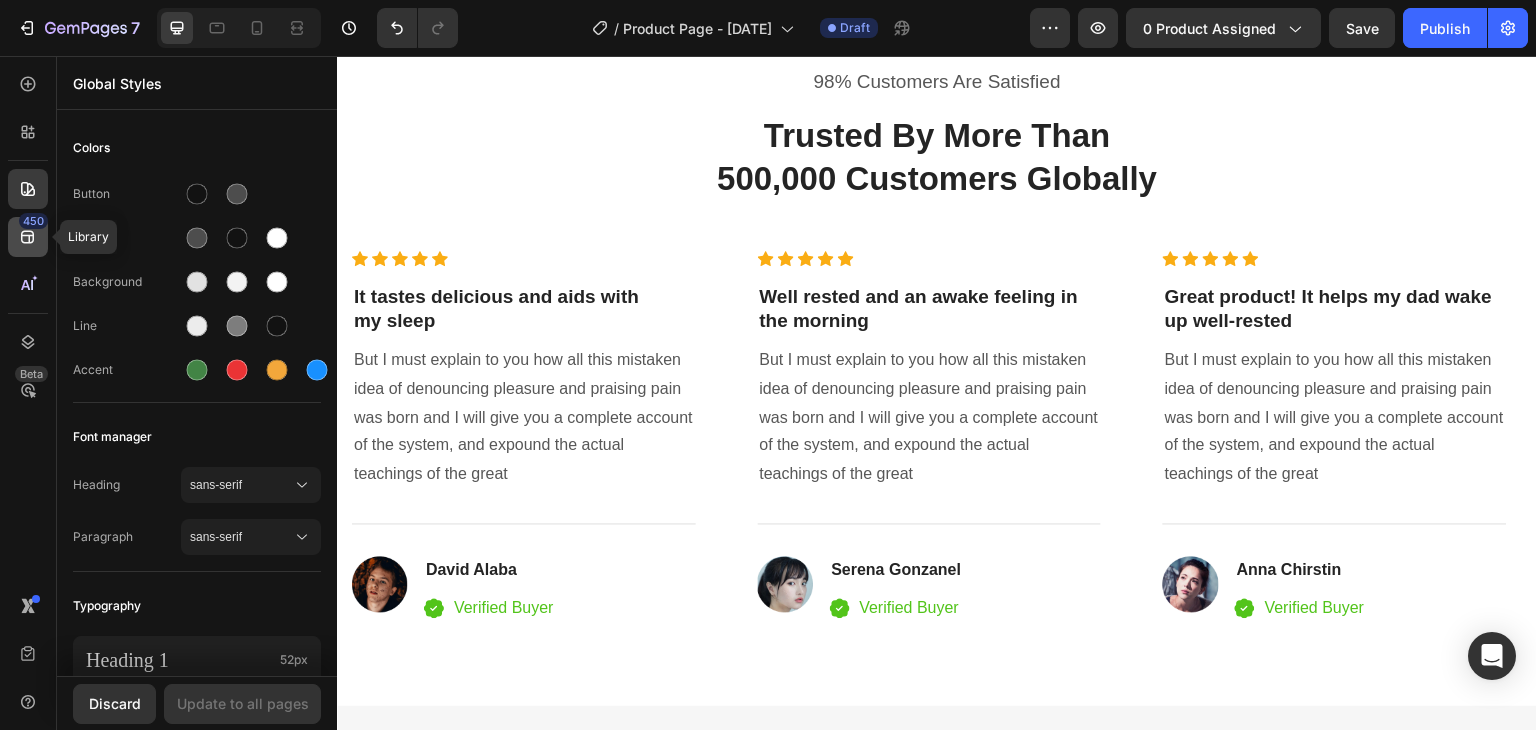 click 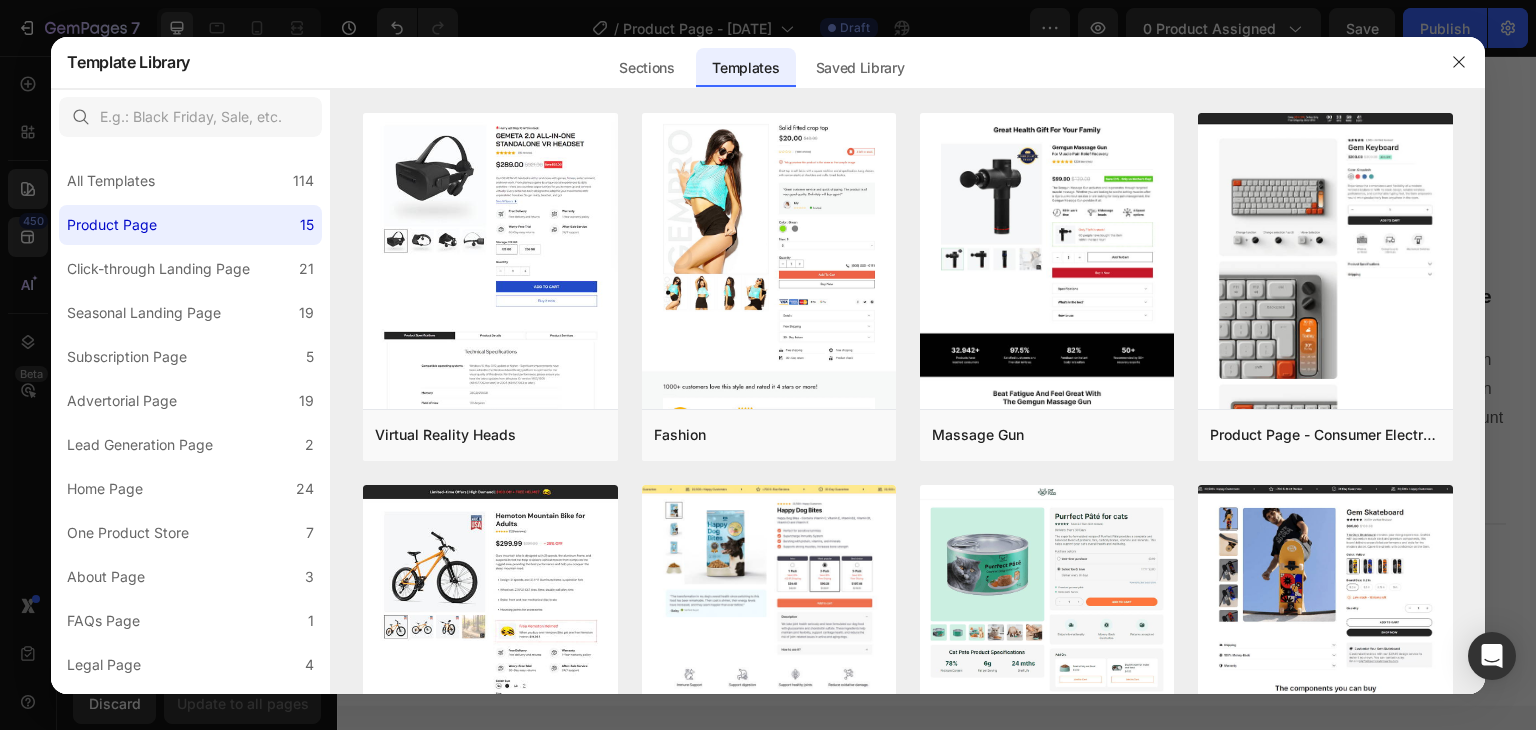click at bounding box center [768, 365] 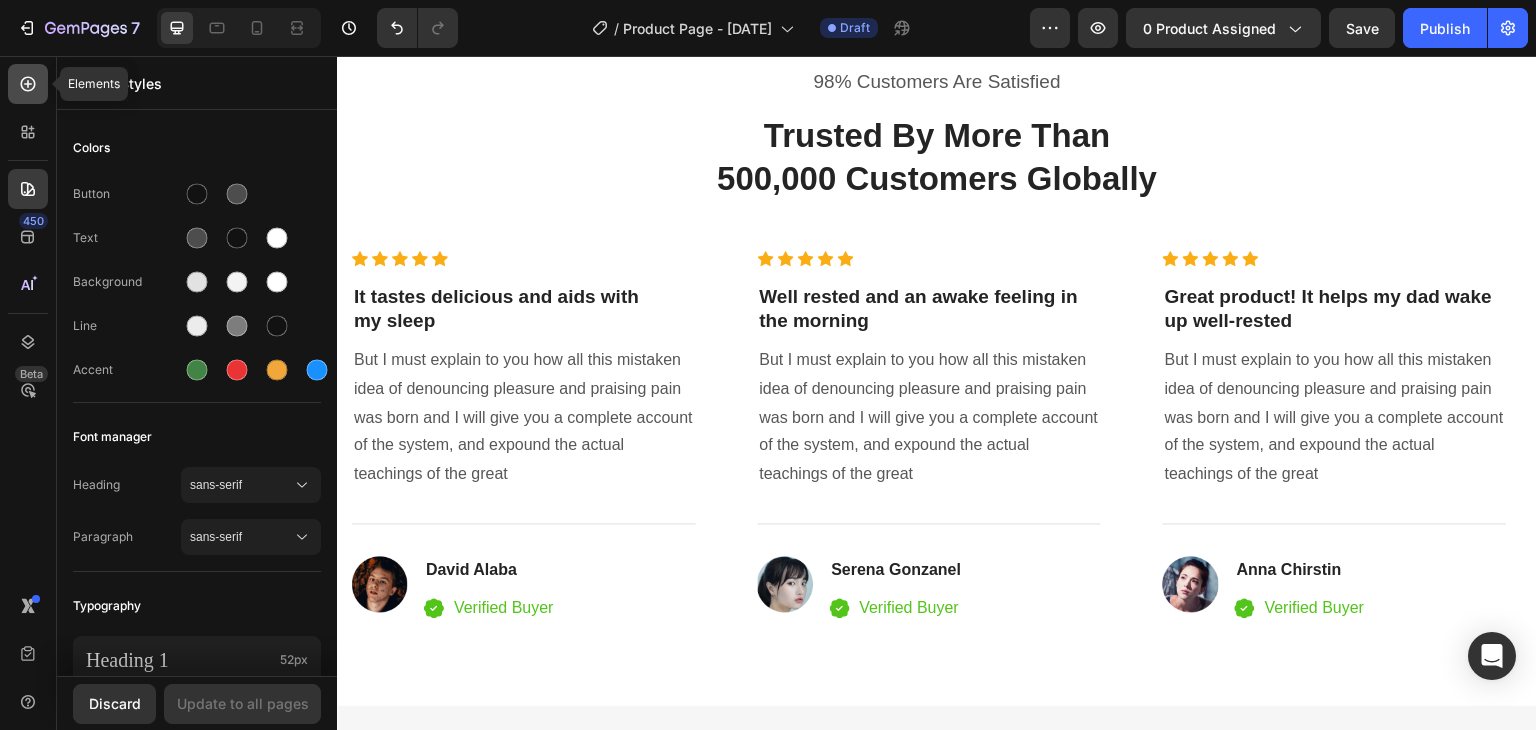 click 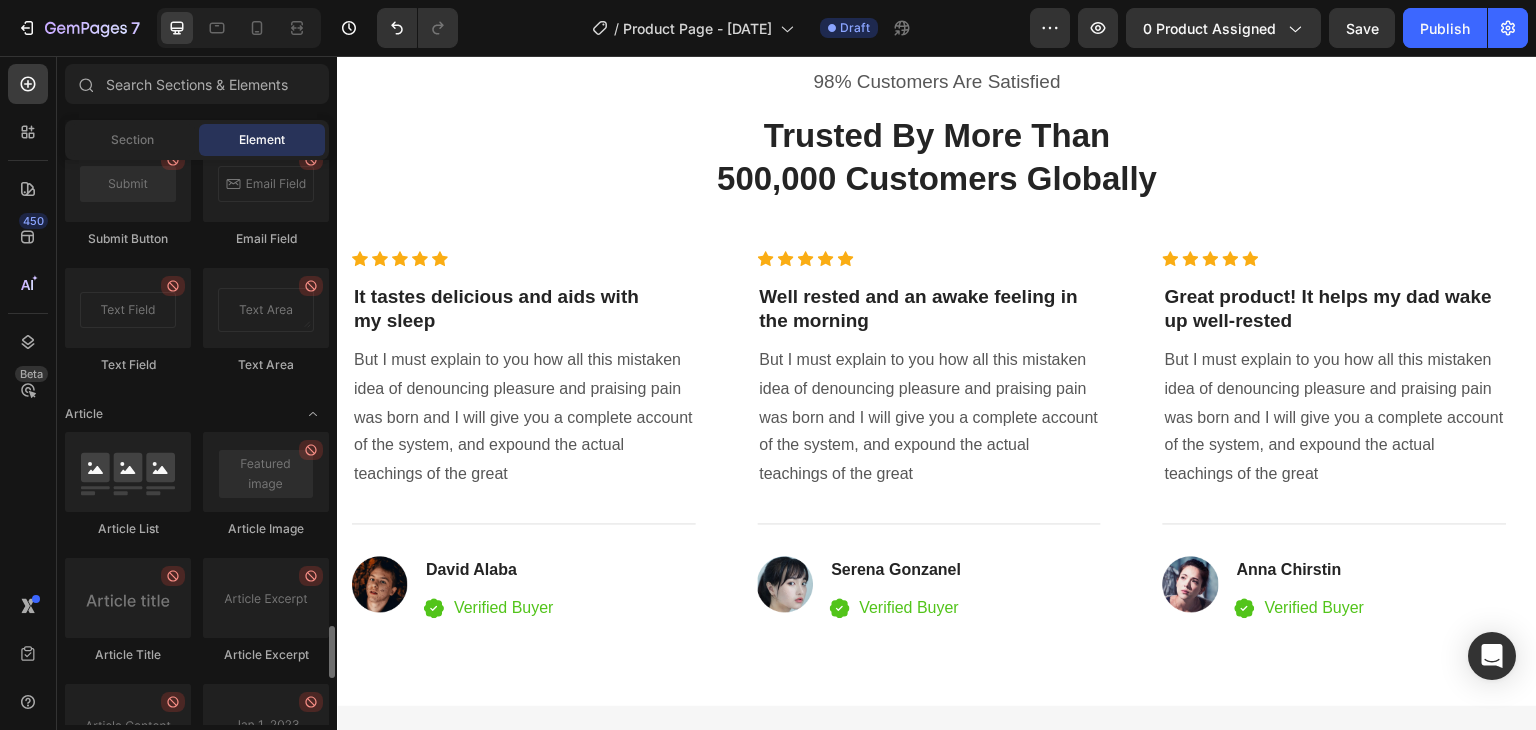 scroll, scrollTop: 4794, scrollLeft: 0, axis: vertical 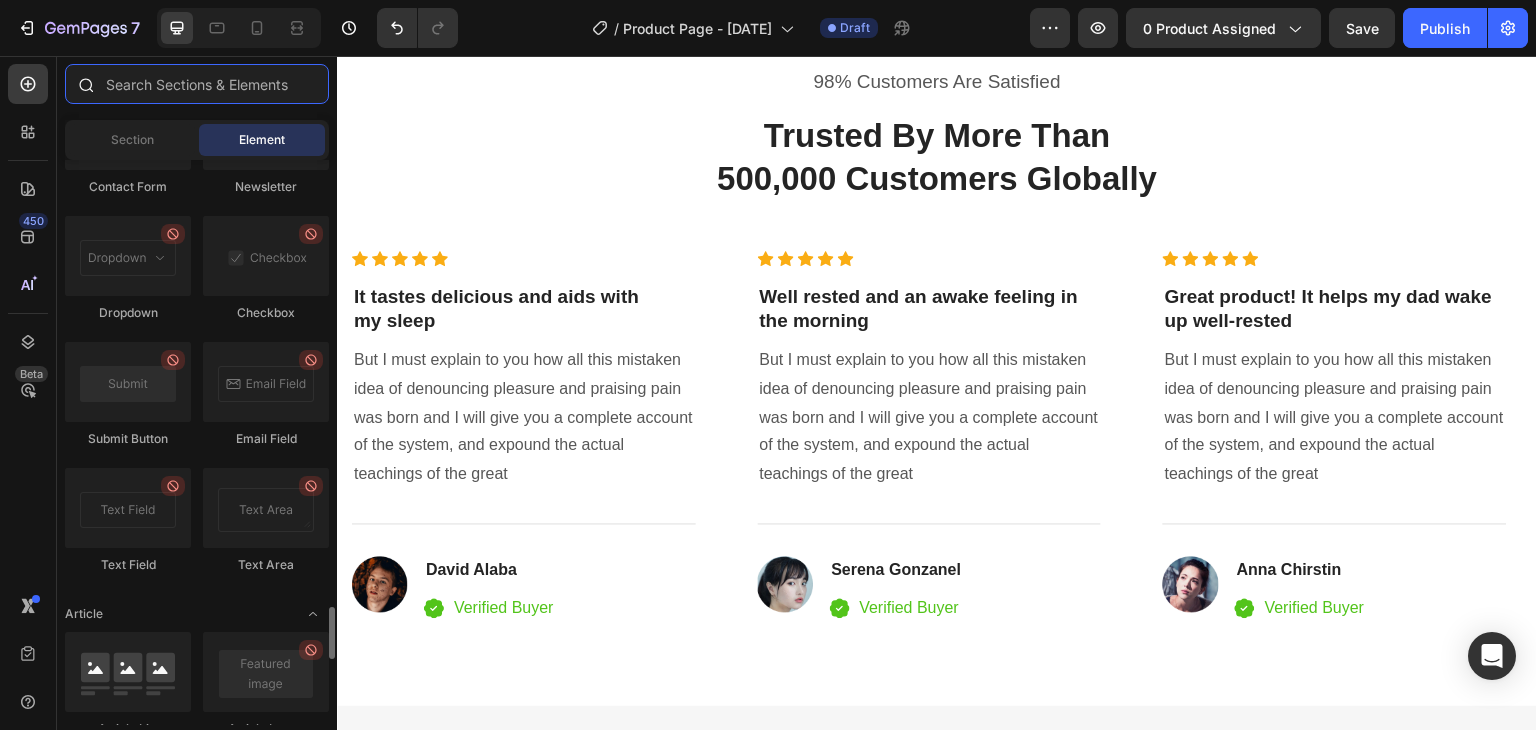 click at bounding box center [197, 84] 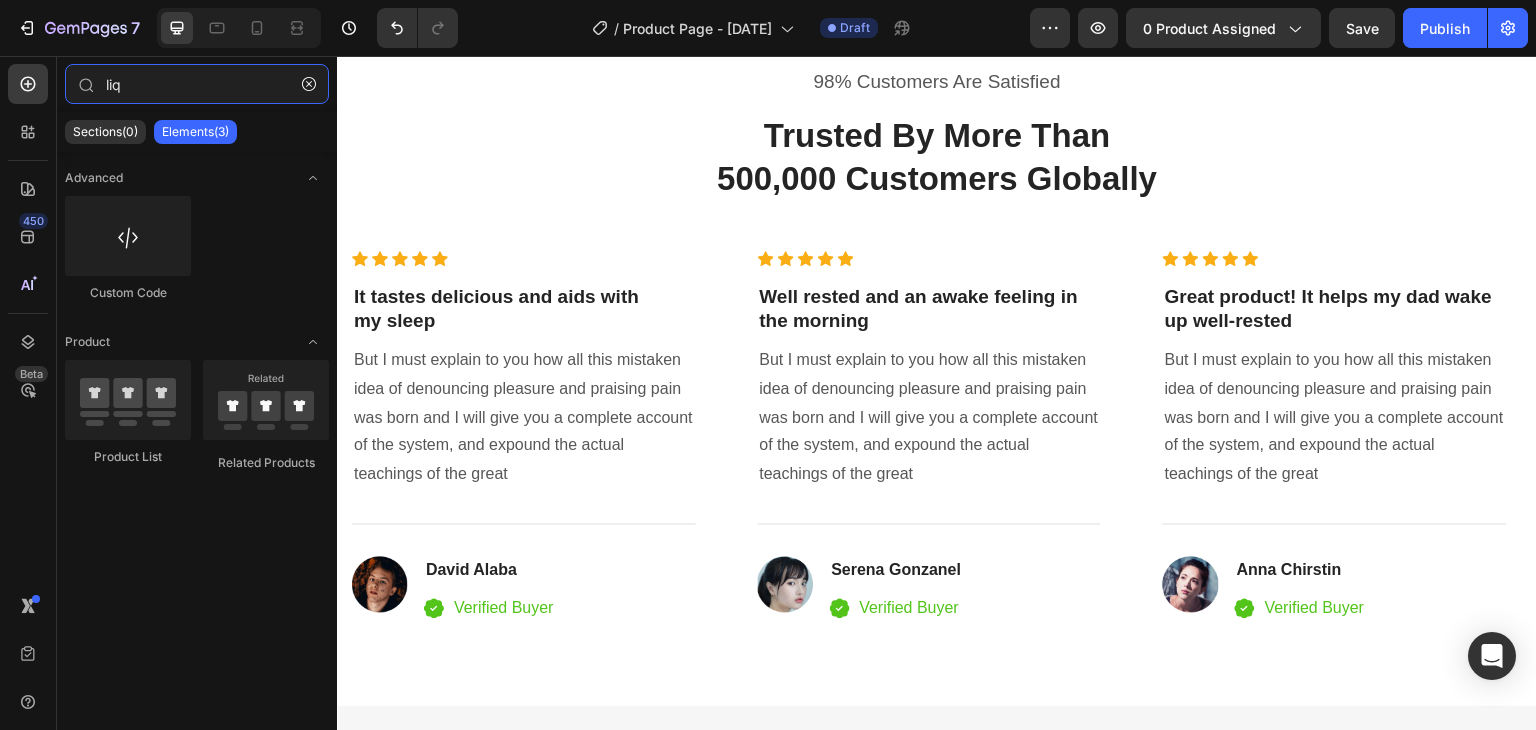 type on "liq" 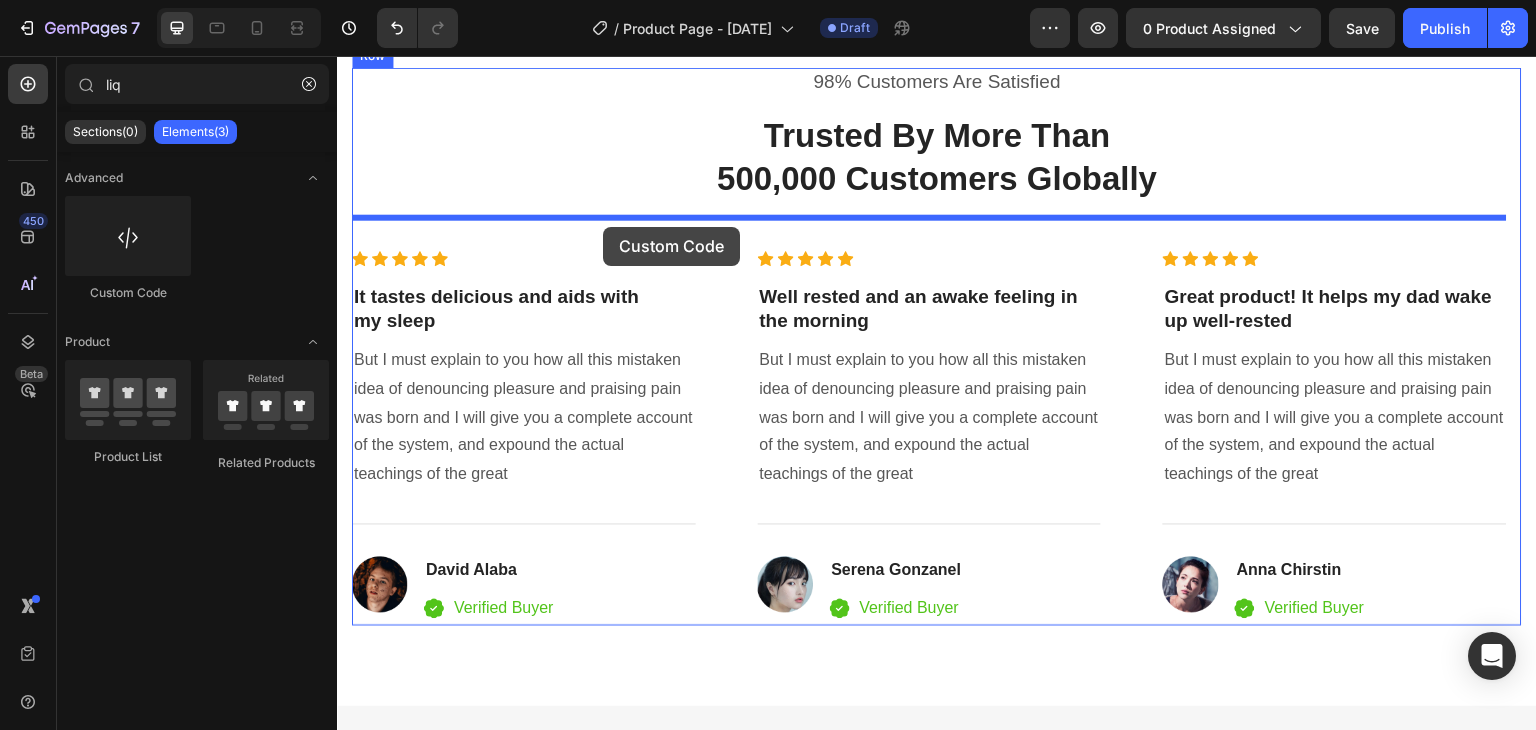drag, startPoint x: 467, startPoint y: 295, endPoint x: 603, endPoint y: 227, distance: 152.05263 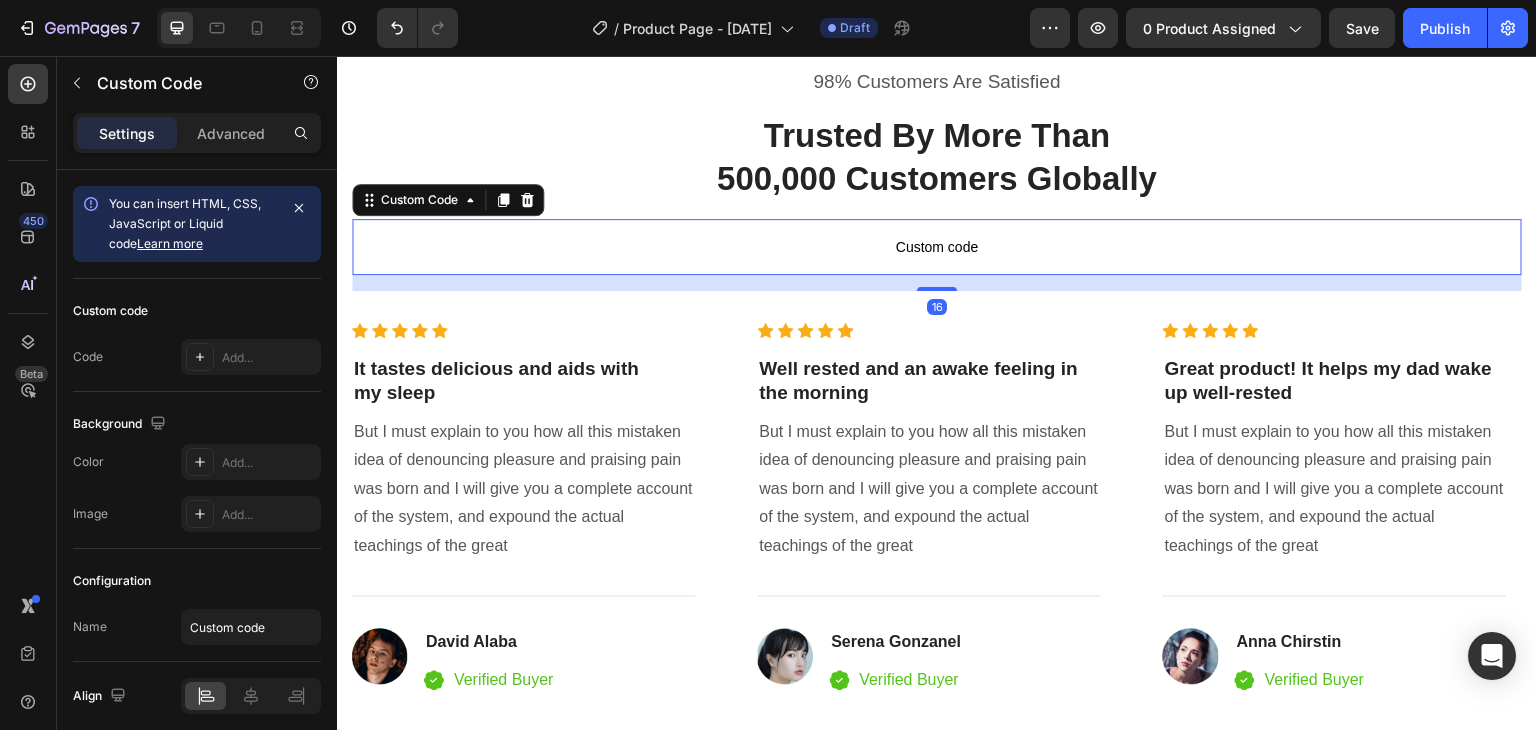 click on "Custom code" at bounding box center [937, 247] 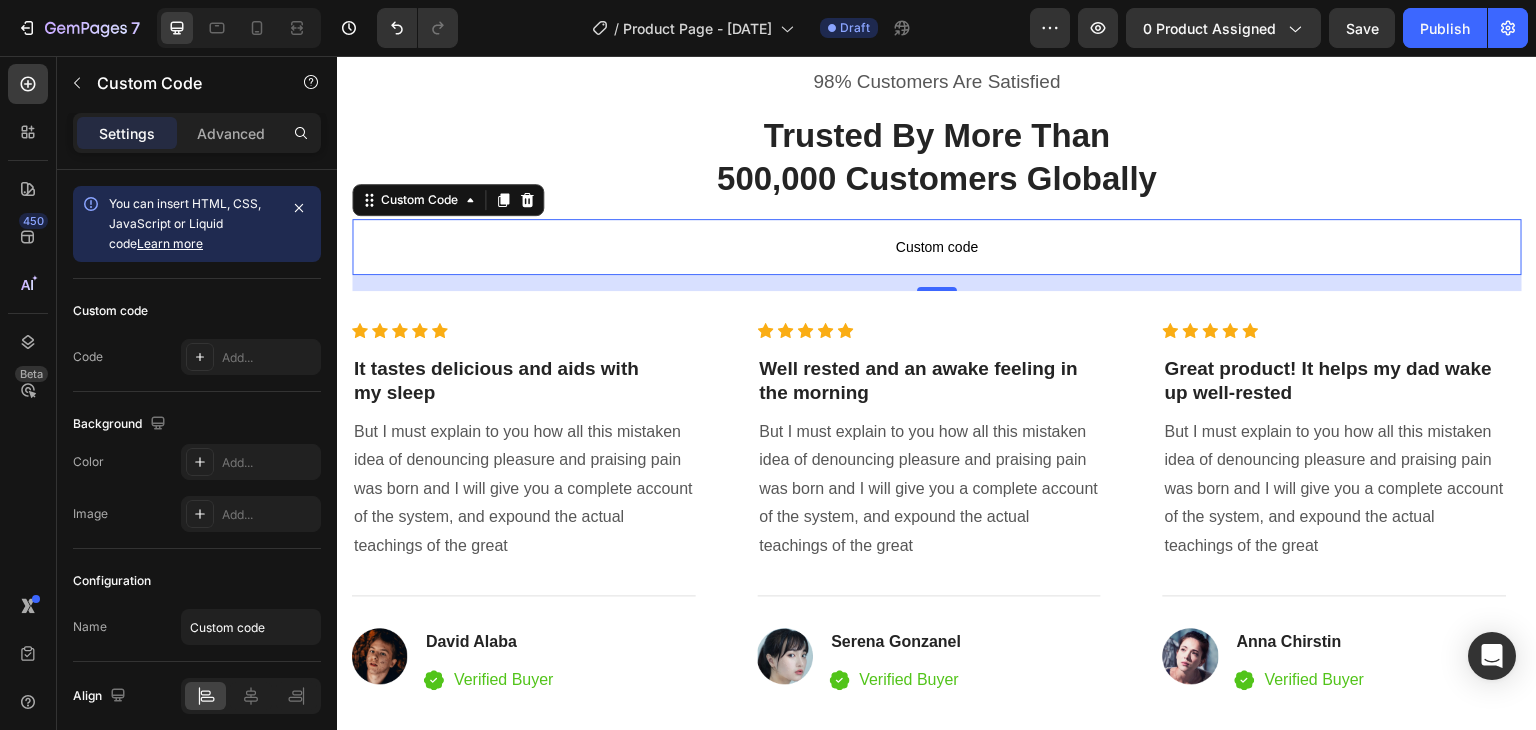 scroll, scrollTop: 79, scrollLeft: 0, axis: vertical 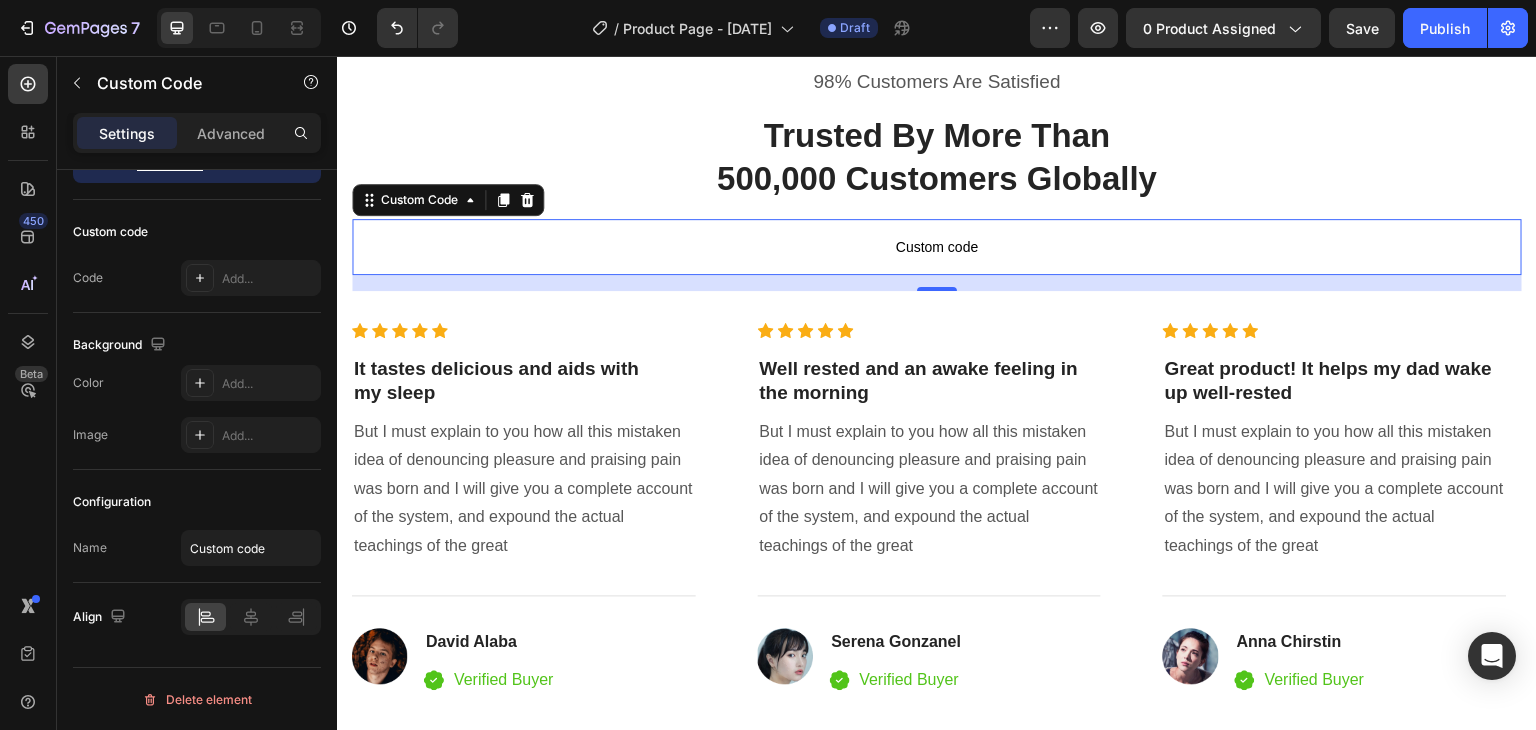 click on "Custom code" at bounding box center (937, 247) 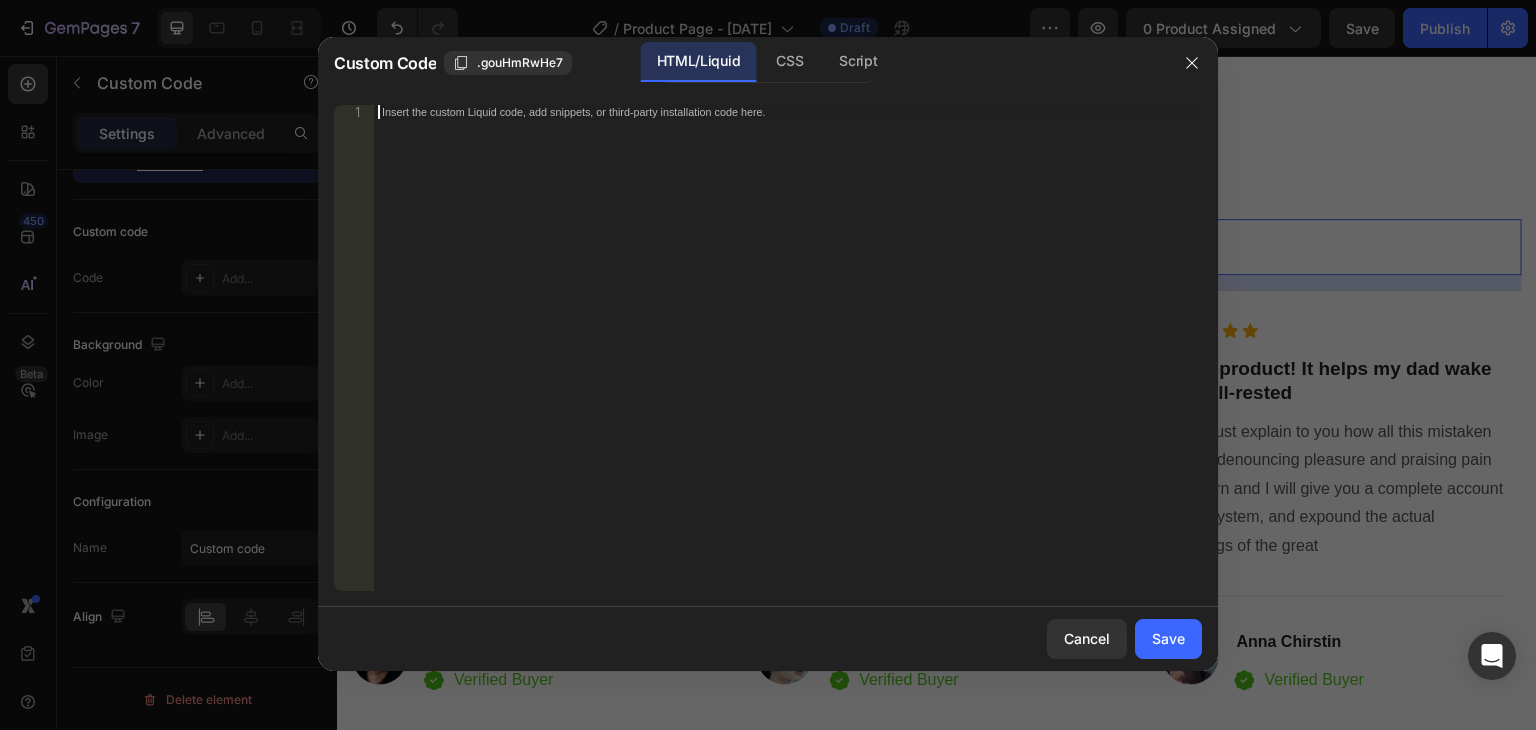 click on "Insert the custom Liquid code, add snippets, or third-party installation code here." at bounding box center [746, 111] 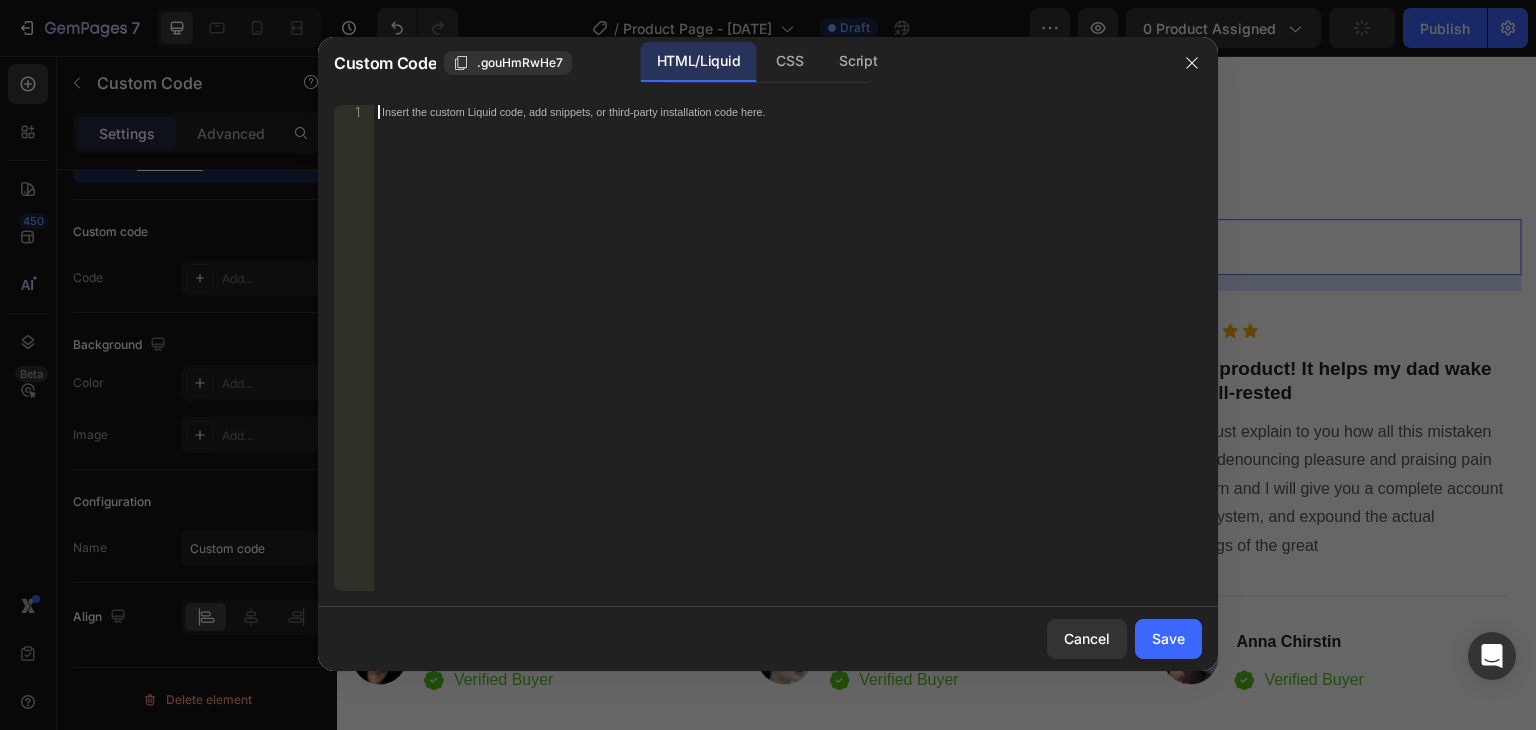 paste on "{{product.metafields.my_fields.skintype}}" 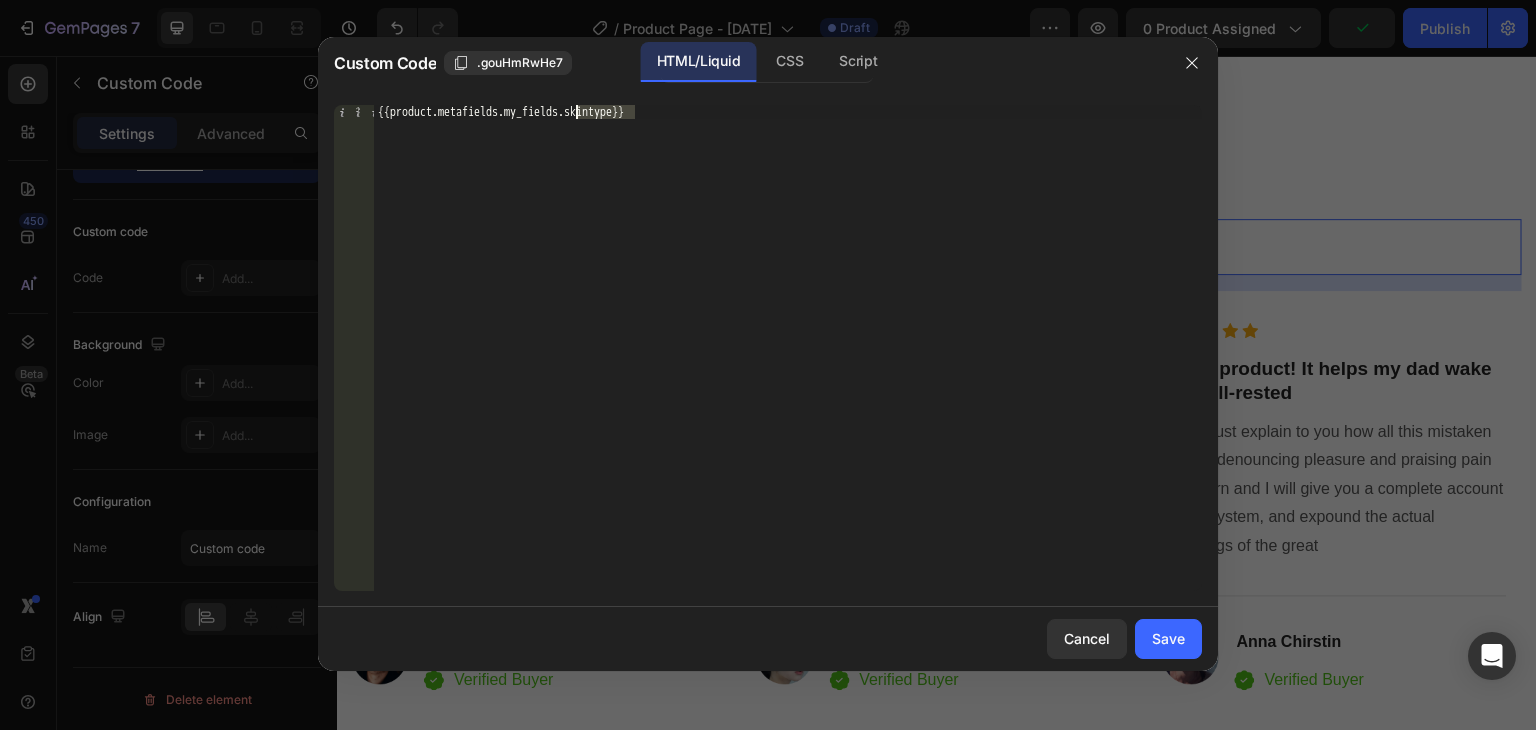 drag, startPoint x: 636, startPoint y: 110, endPoint x: 574, endPoint y: 115, distance: 62.201286 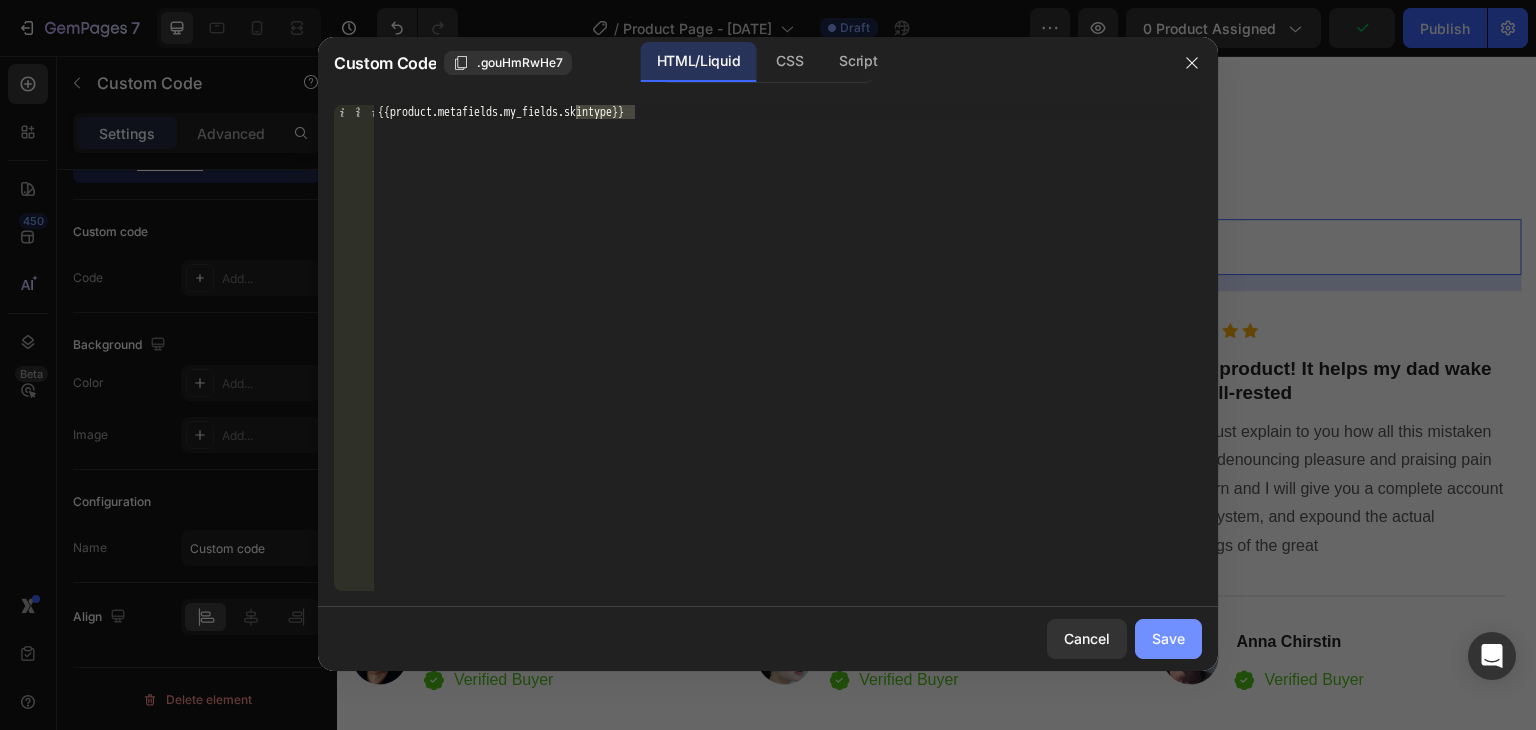 click on "Save" at bounding box center (1168, 638) 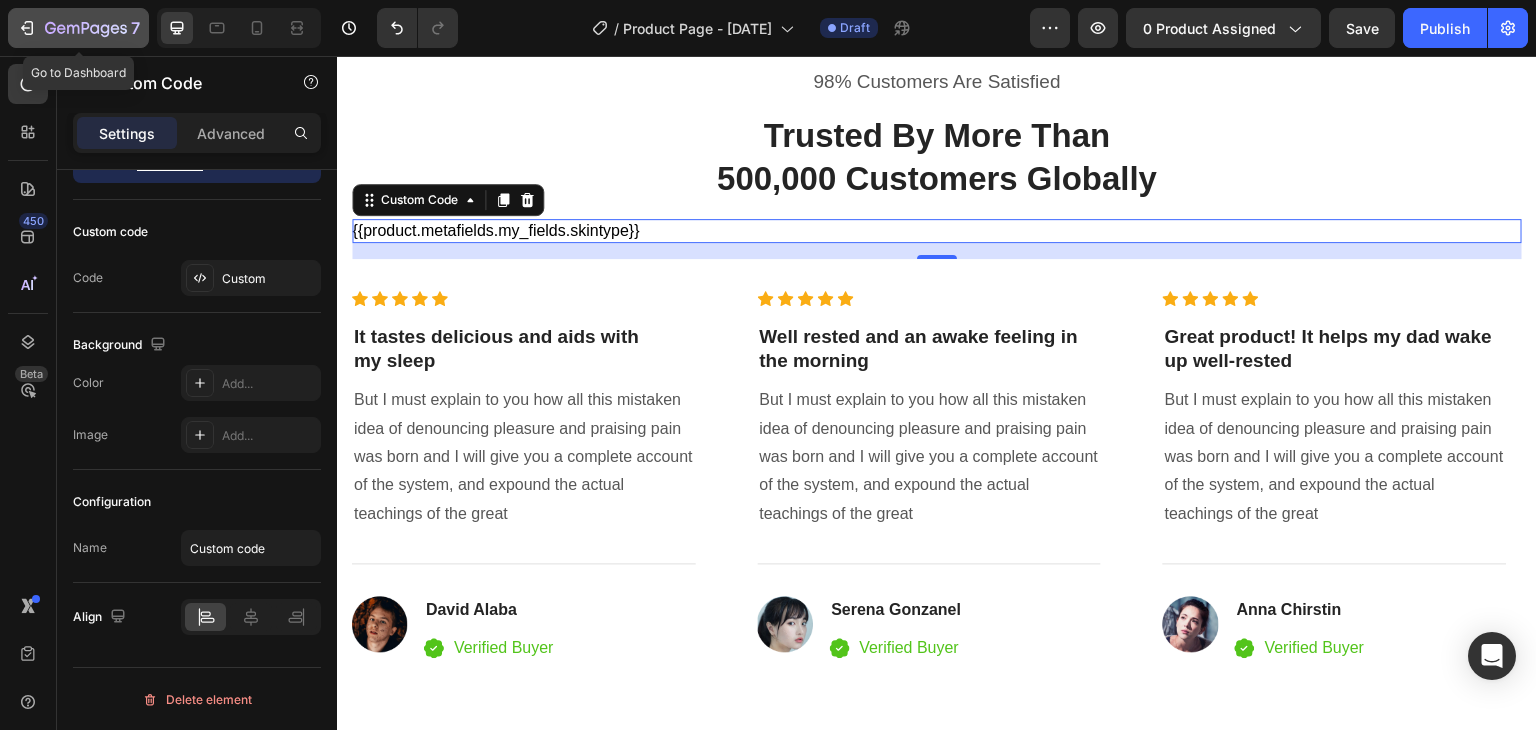 click 